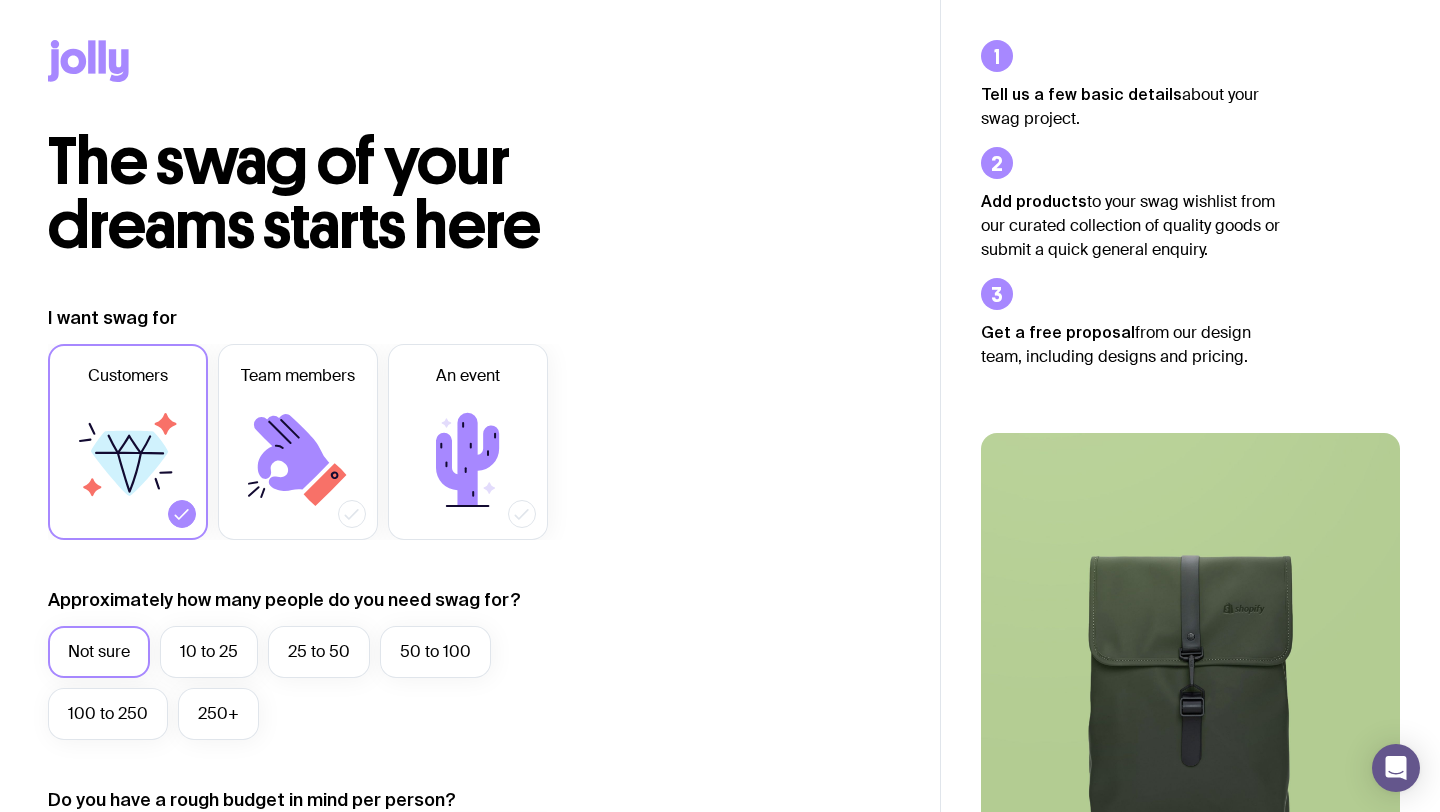 scroll, scrollTop: 0, scrollLeft: 0, axis: both 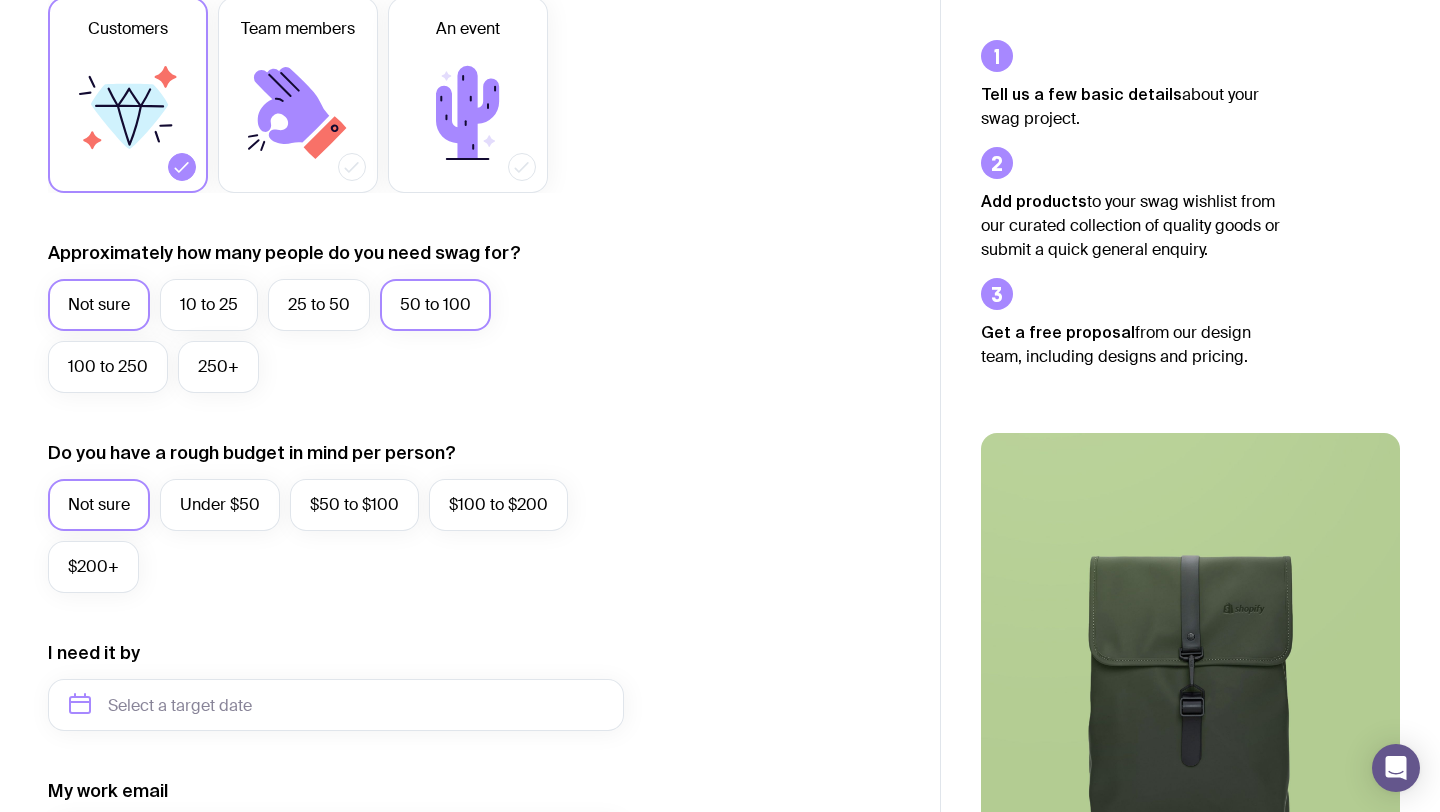 click on "50 to 100" at bounding box center [435, 305] 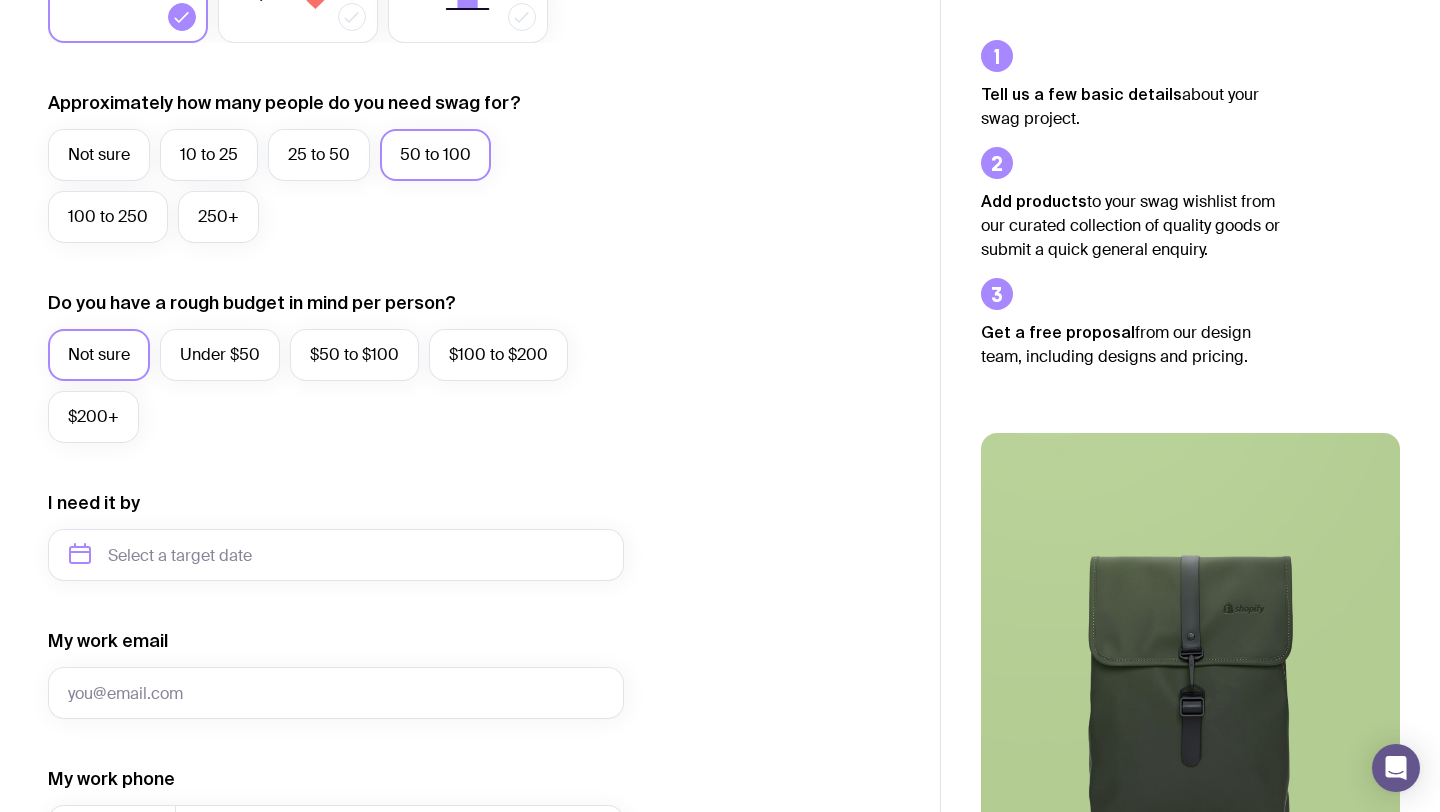 scroll, scrollTop: 503, scrollLeft: 0, axis: vertical 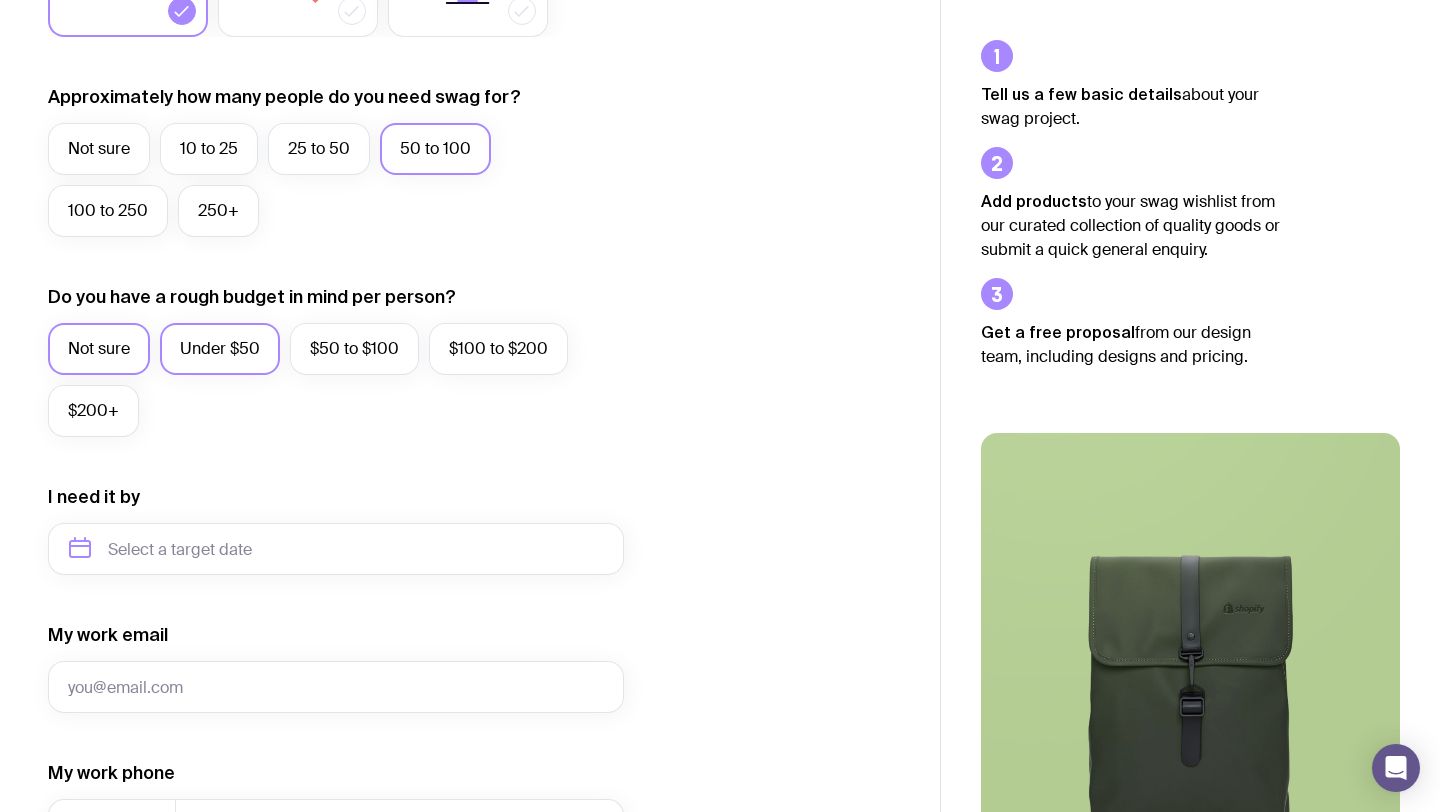 click on "Under $50" at bounding box center (220, 349) 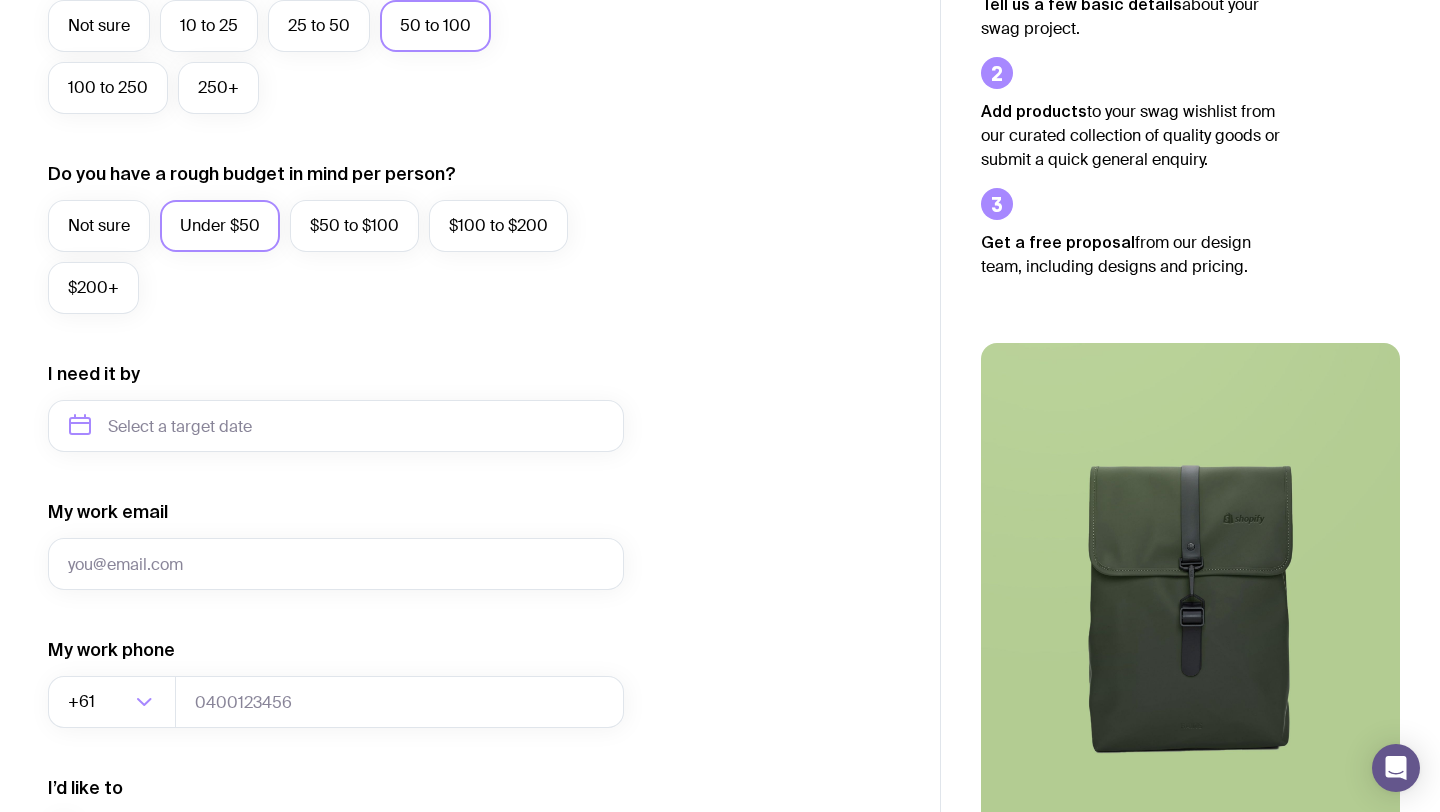 scroll, scrollTop: 688, scrollLeft: 0, axis: vertical 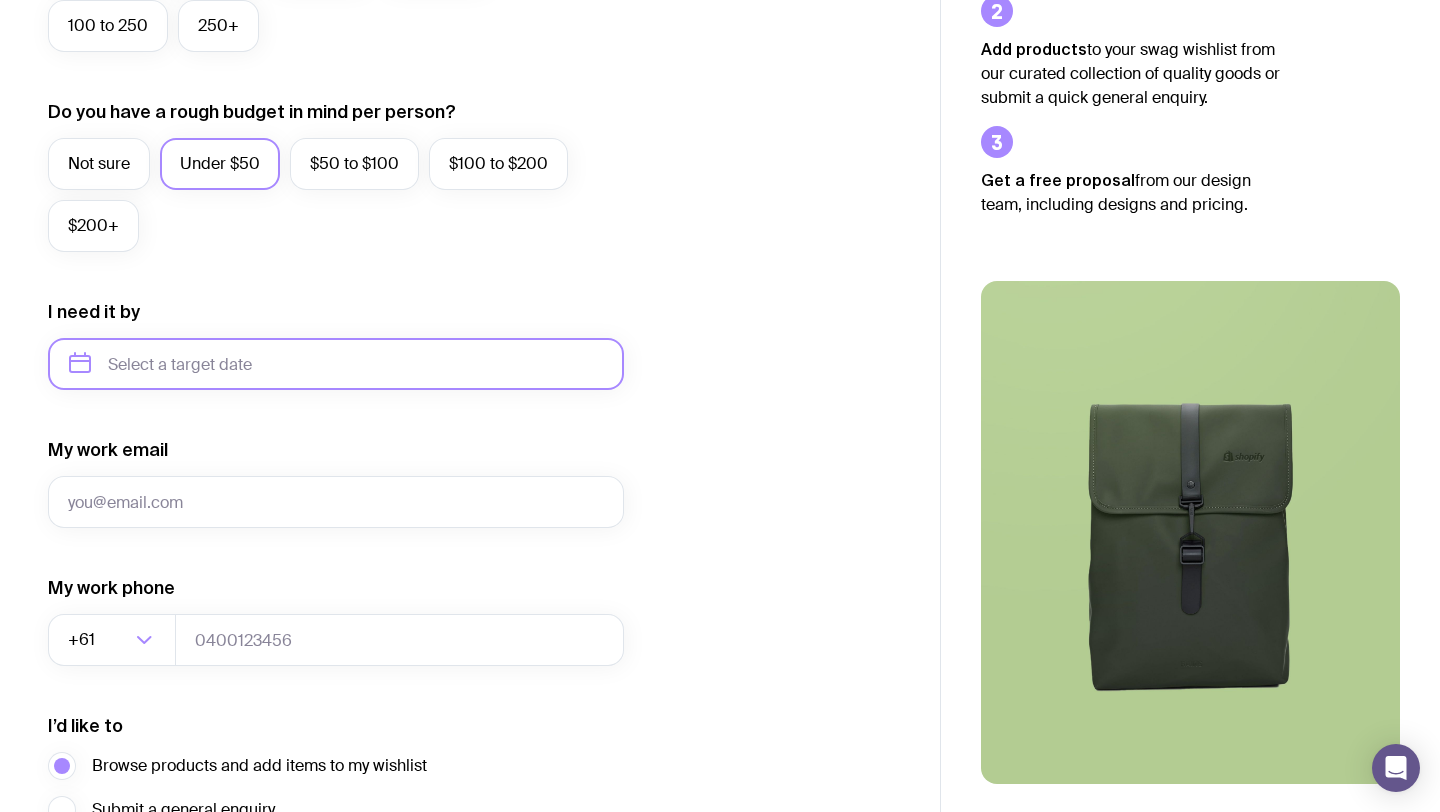 click at bounding box center (336, 364) 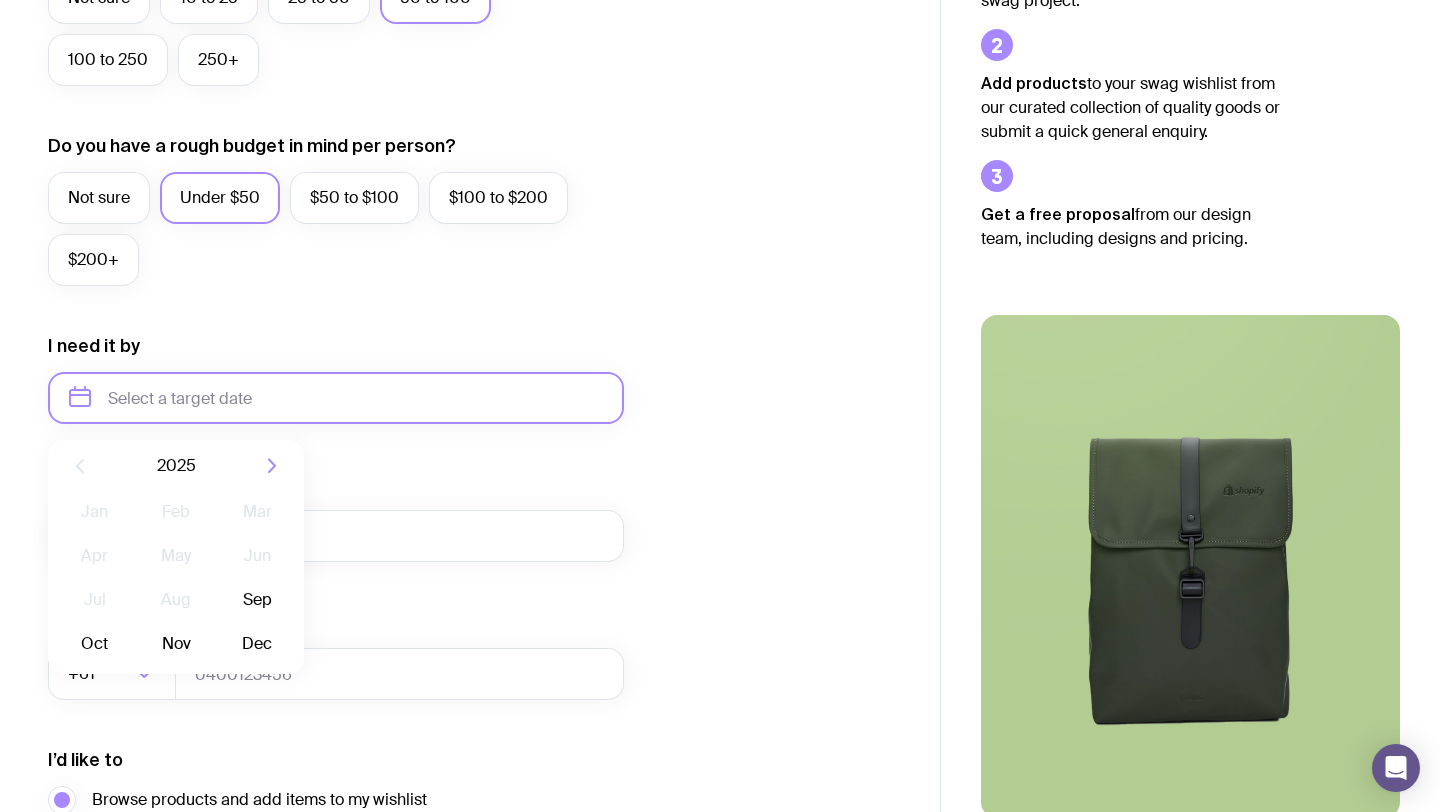 scroll, scrollTop: 655, scrollLeft: 0, axis: vertical 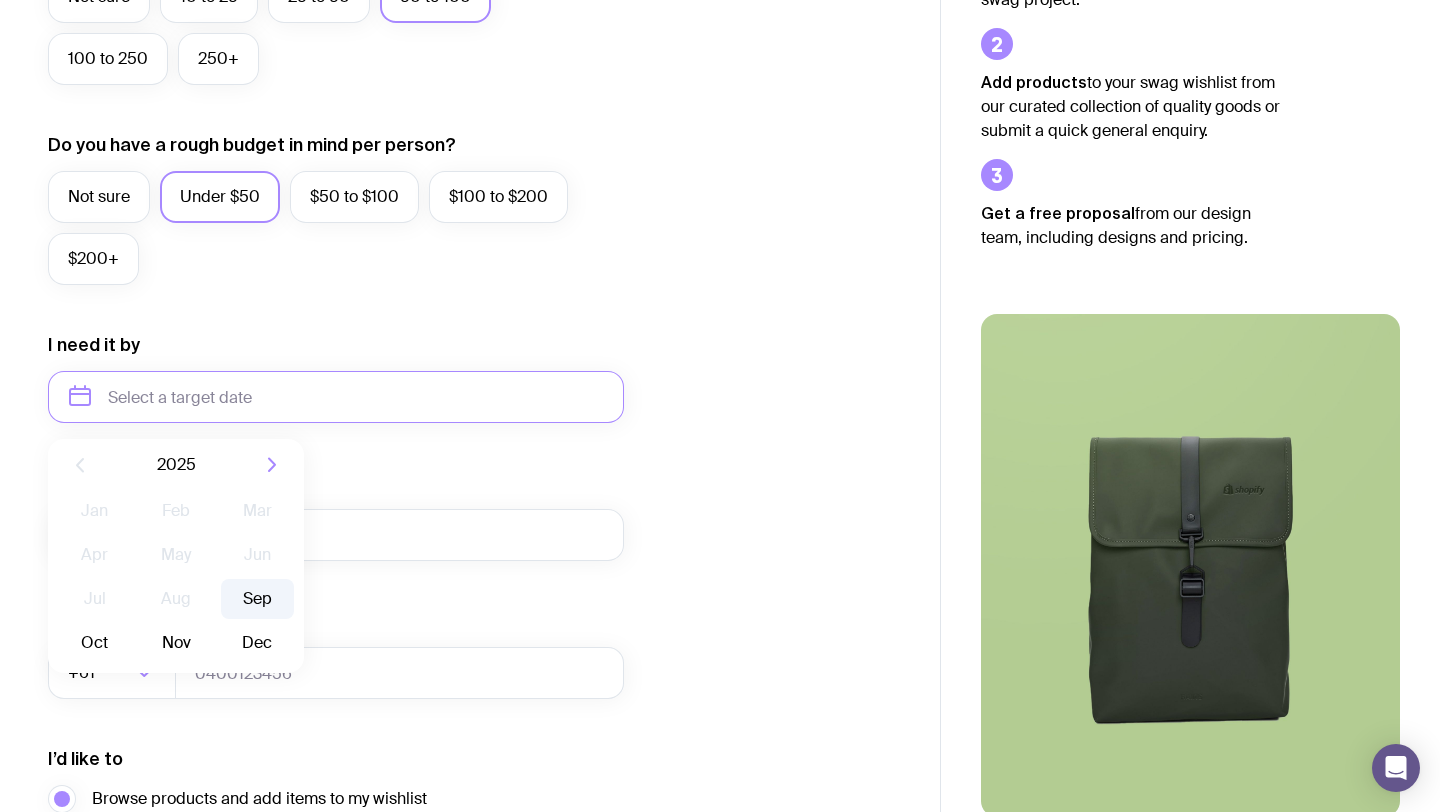 click on "Sep" 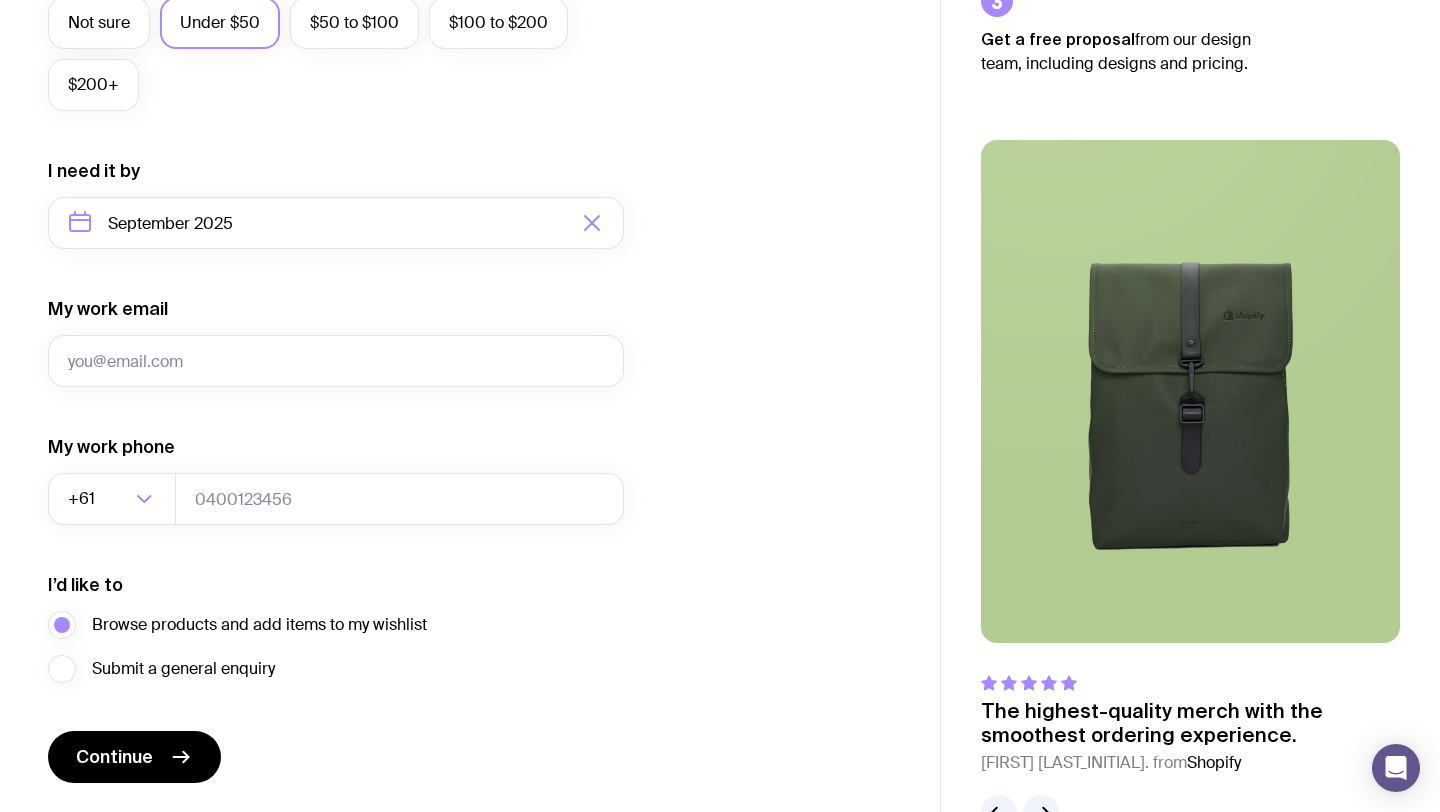 scroll, scrollTop: 830, scrollLeft: 0, axis: vertical 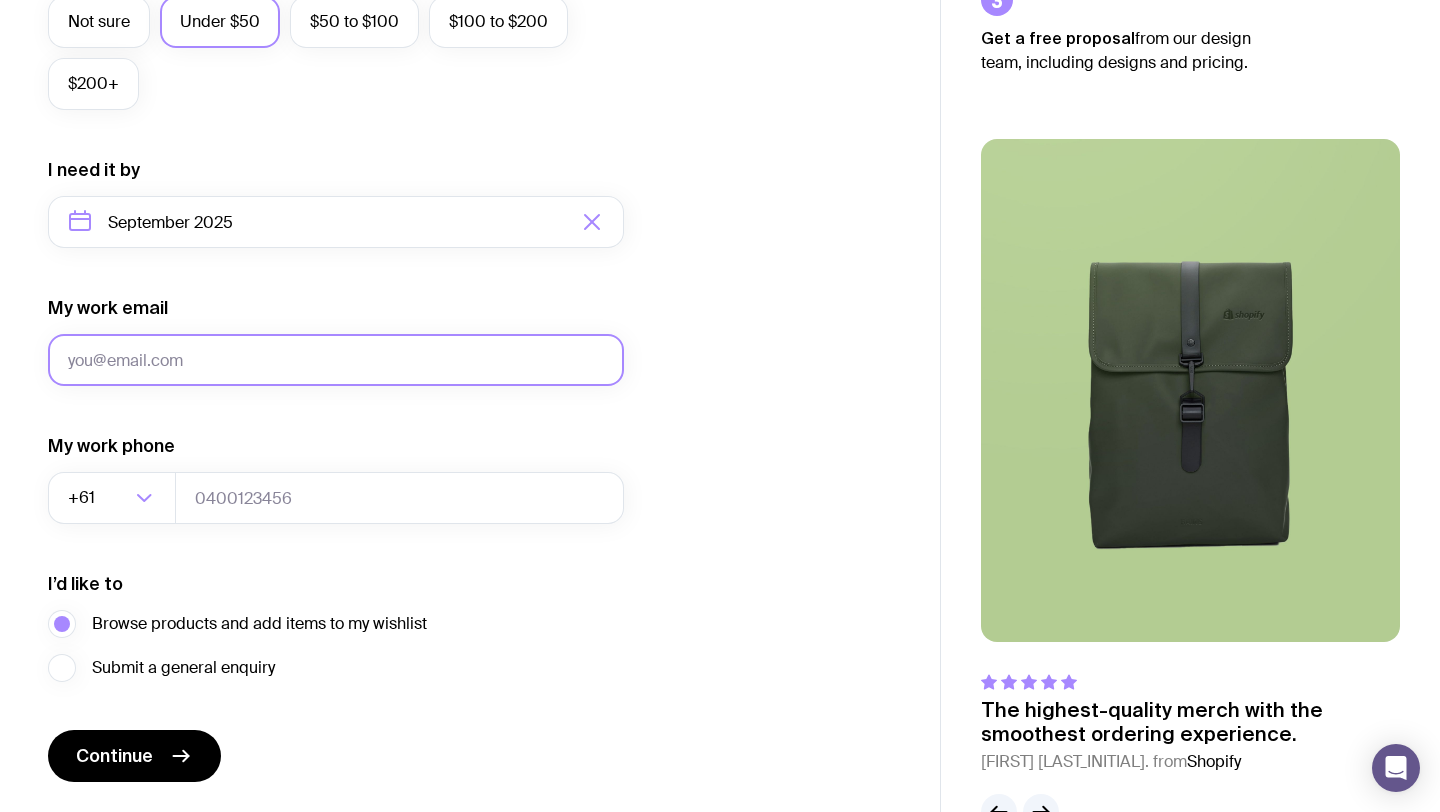 click on "My work email" at bounding box center (336, 360) 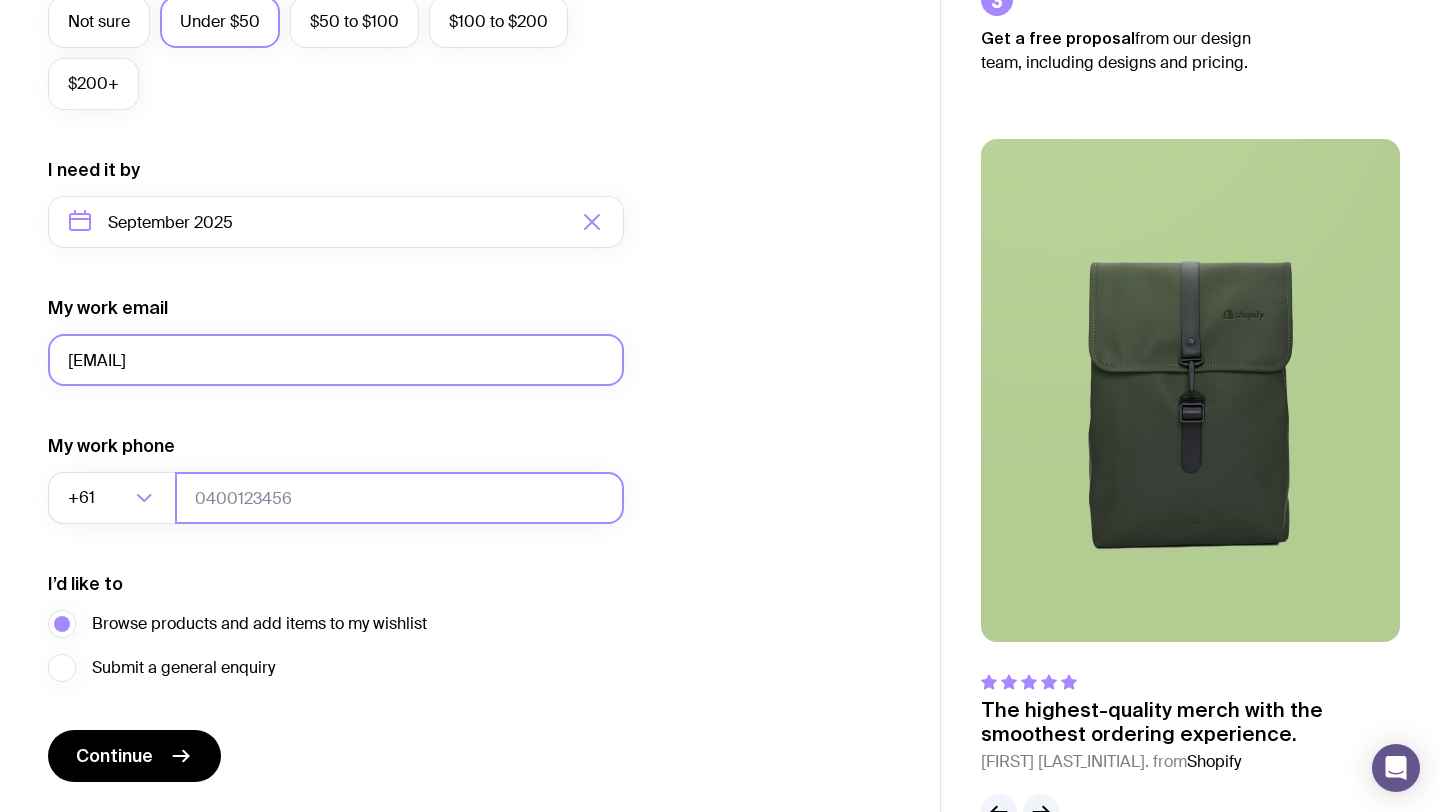 type on "[PHONE]" 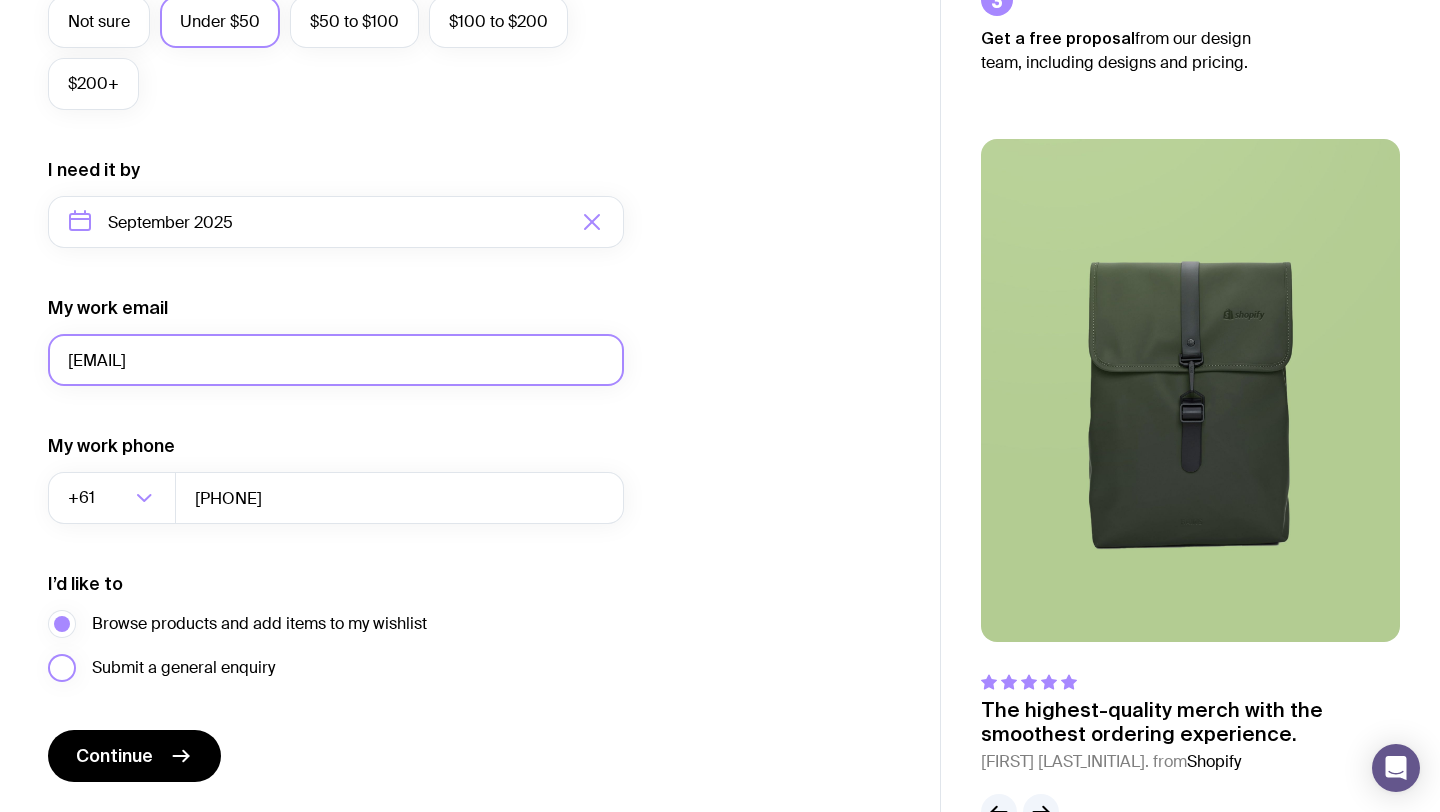 scroll, scrollTop: 888, scrollLeft: 0, axis: vertical 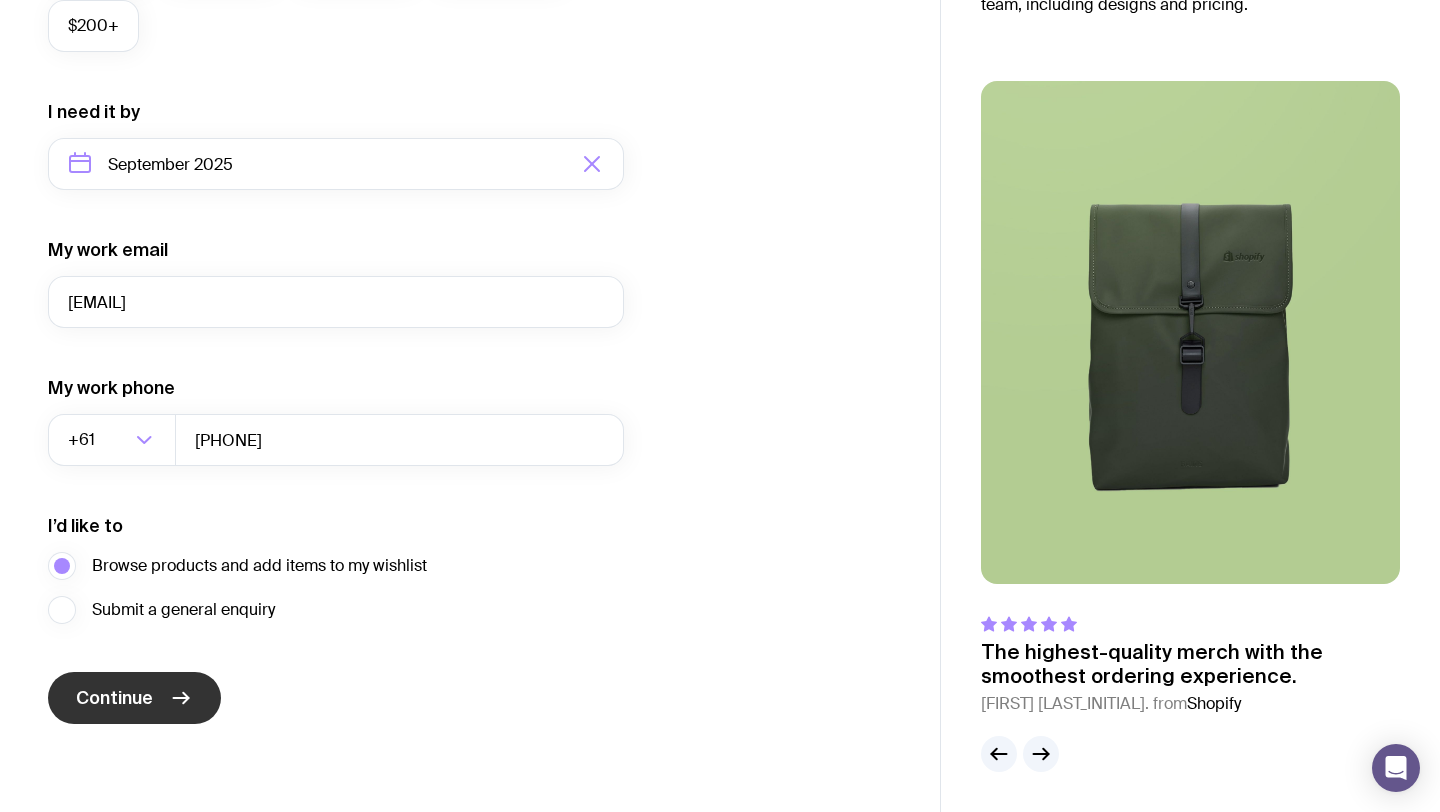 click on "Continue" at bounding box center (134, 698) 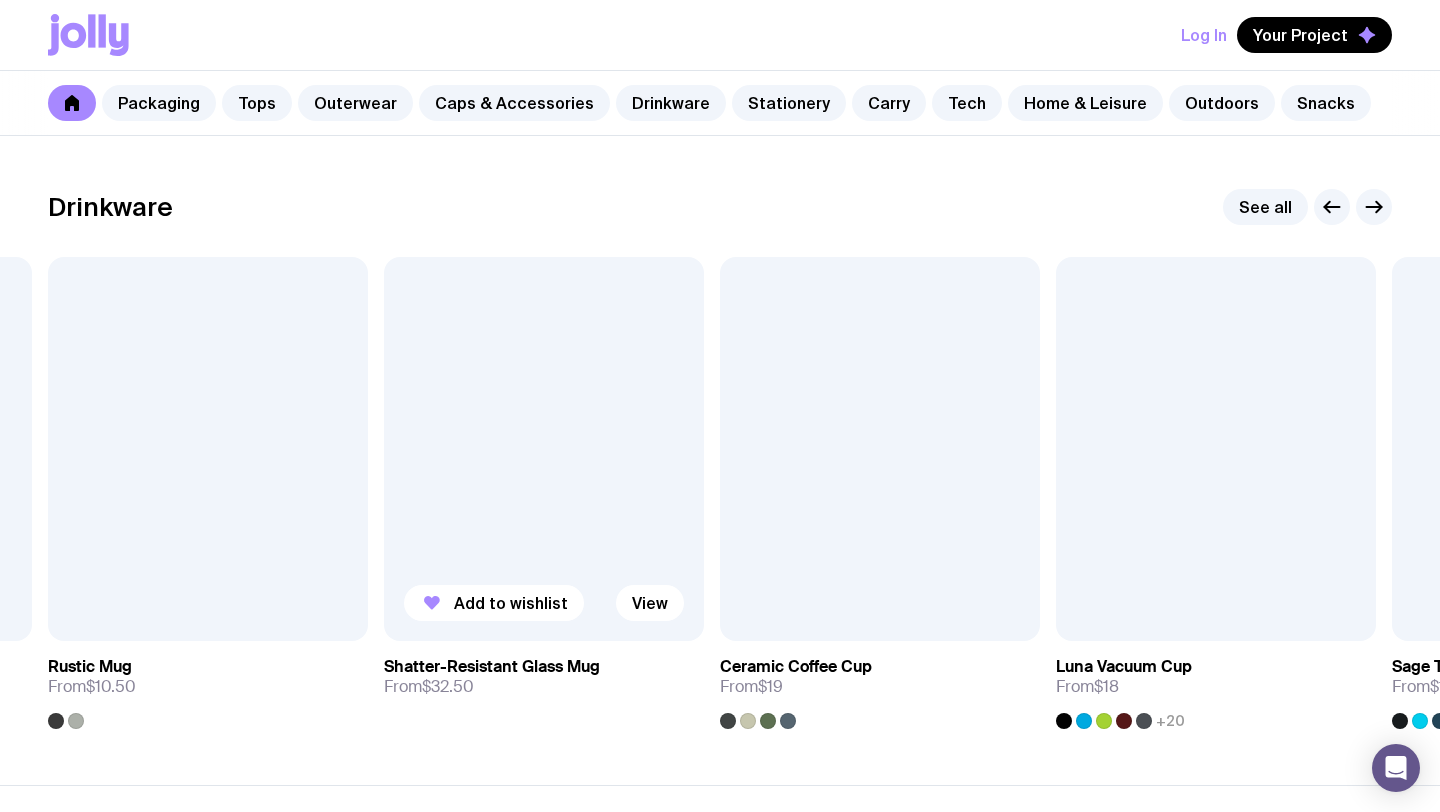 scroll, scrollTop: 2867, scrollLeft: 0, axis: vertical 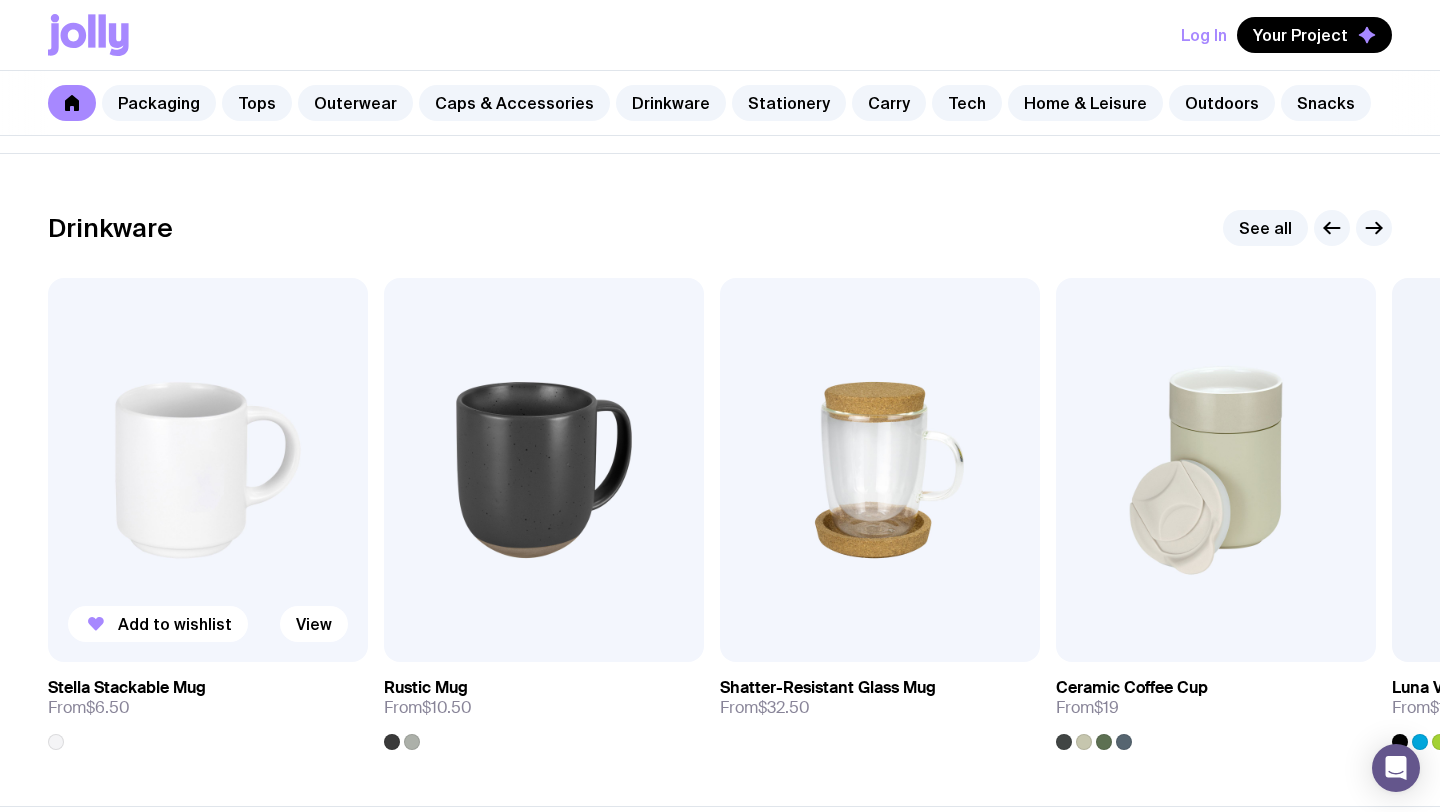 click at bounding box center (208, 470) 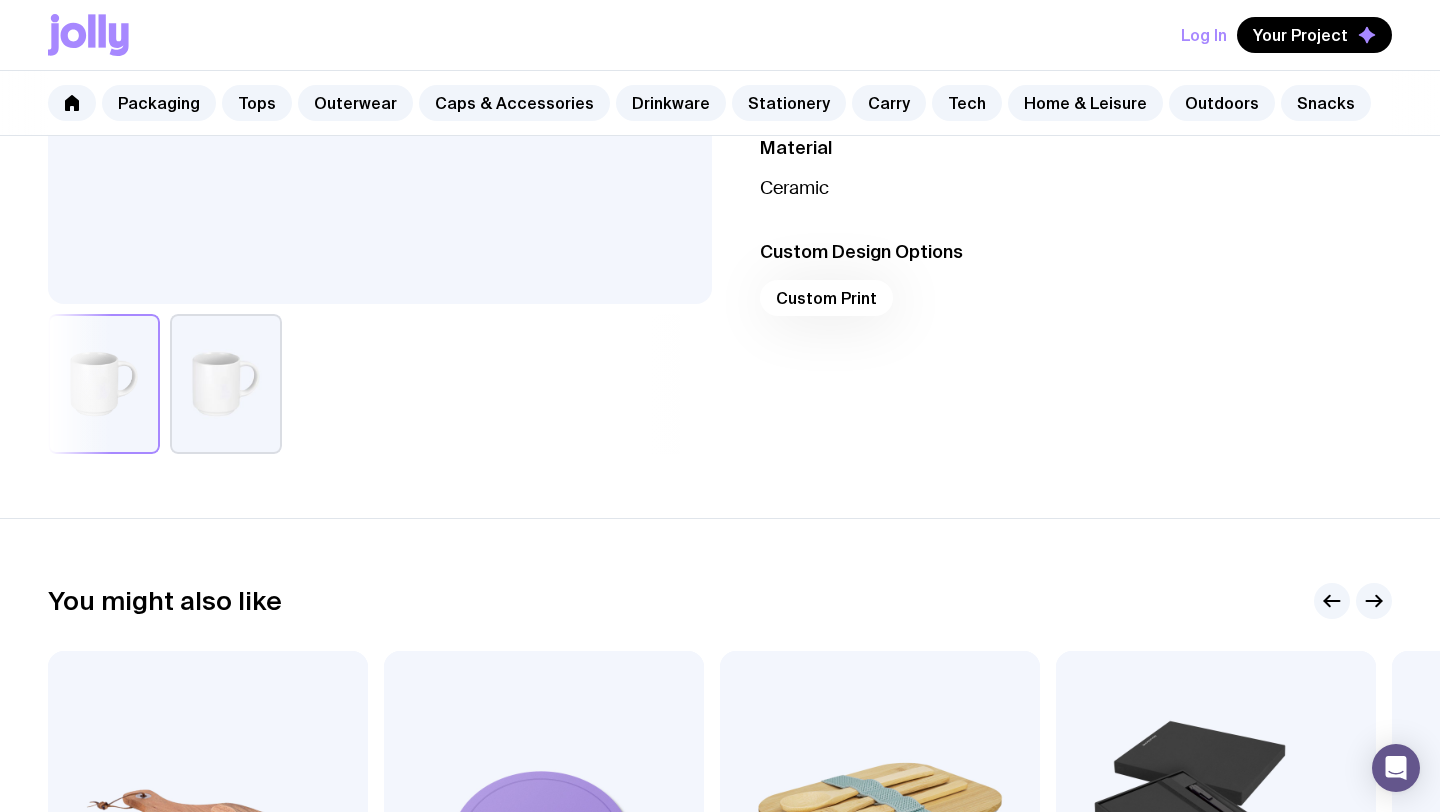 scroll, scrollTop: 0, scrollLeft: 0, axis: both 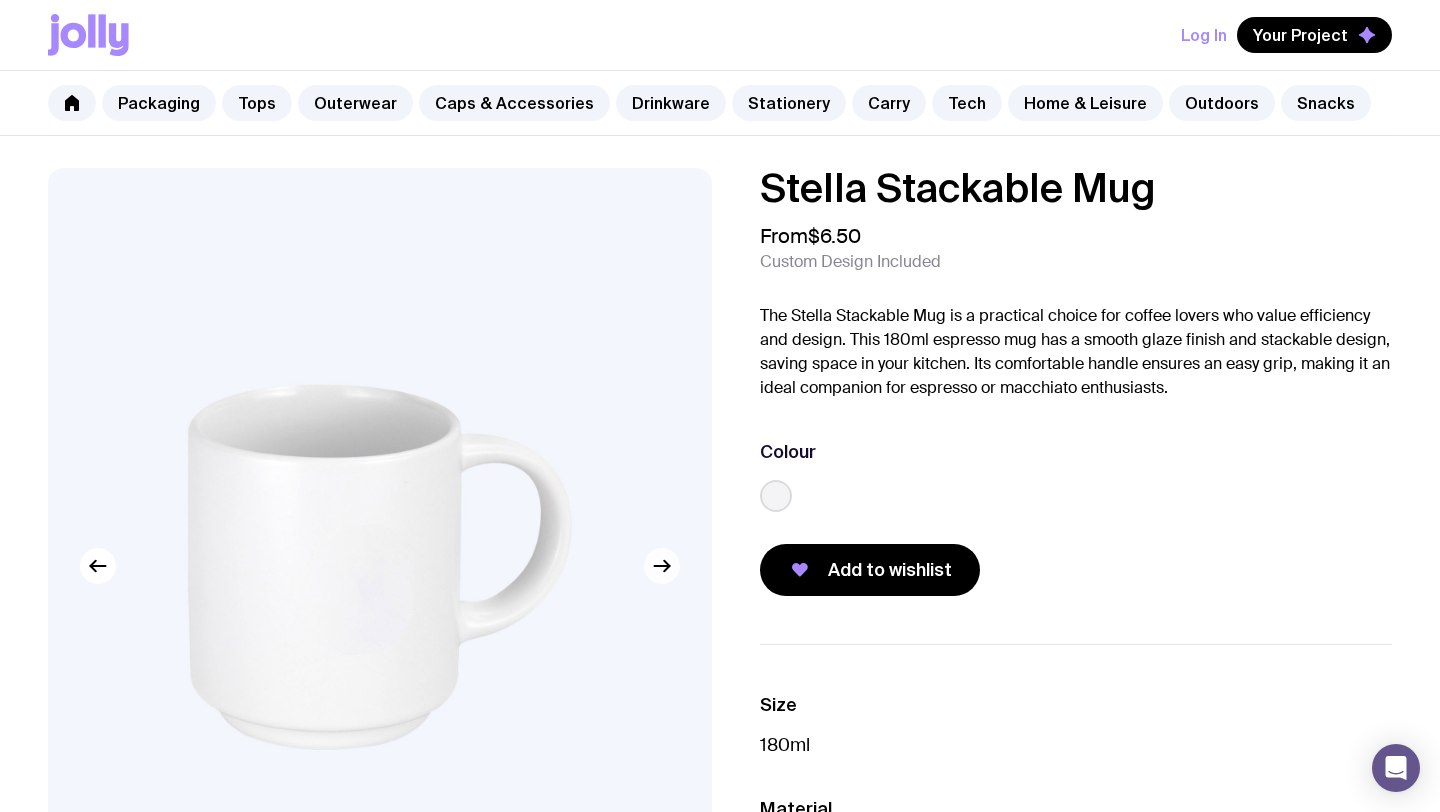 click 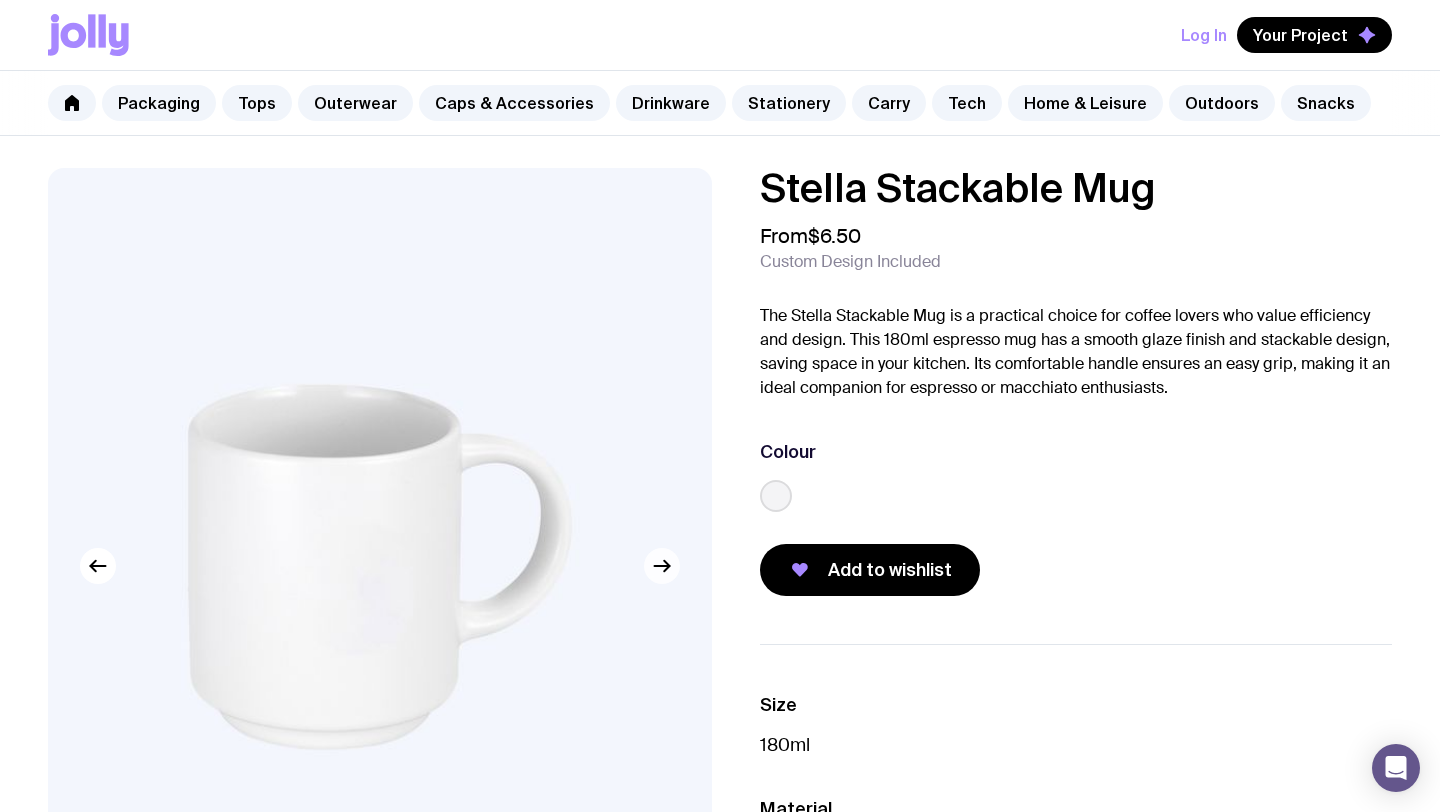 click 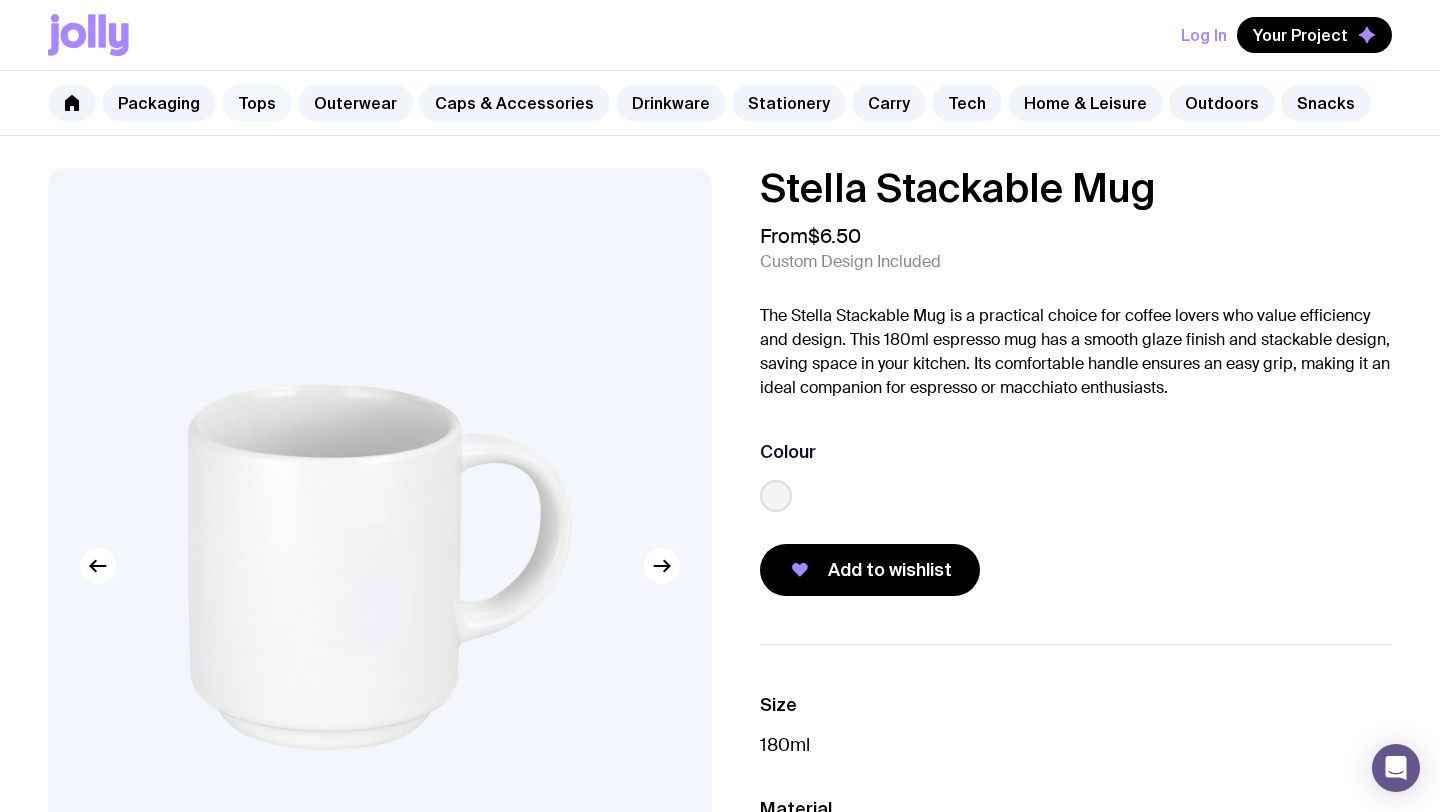 click on "Tops" 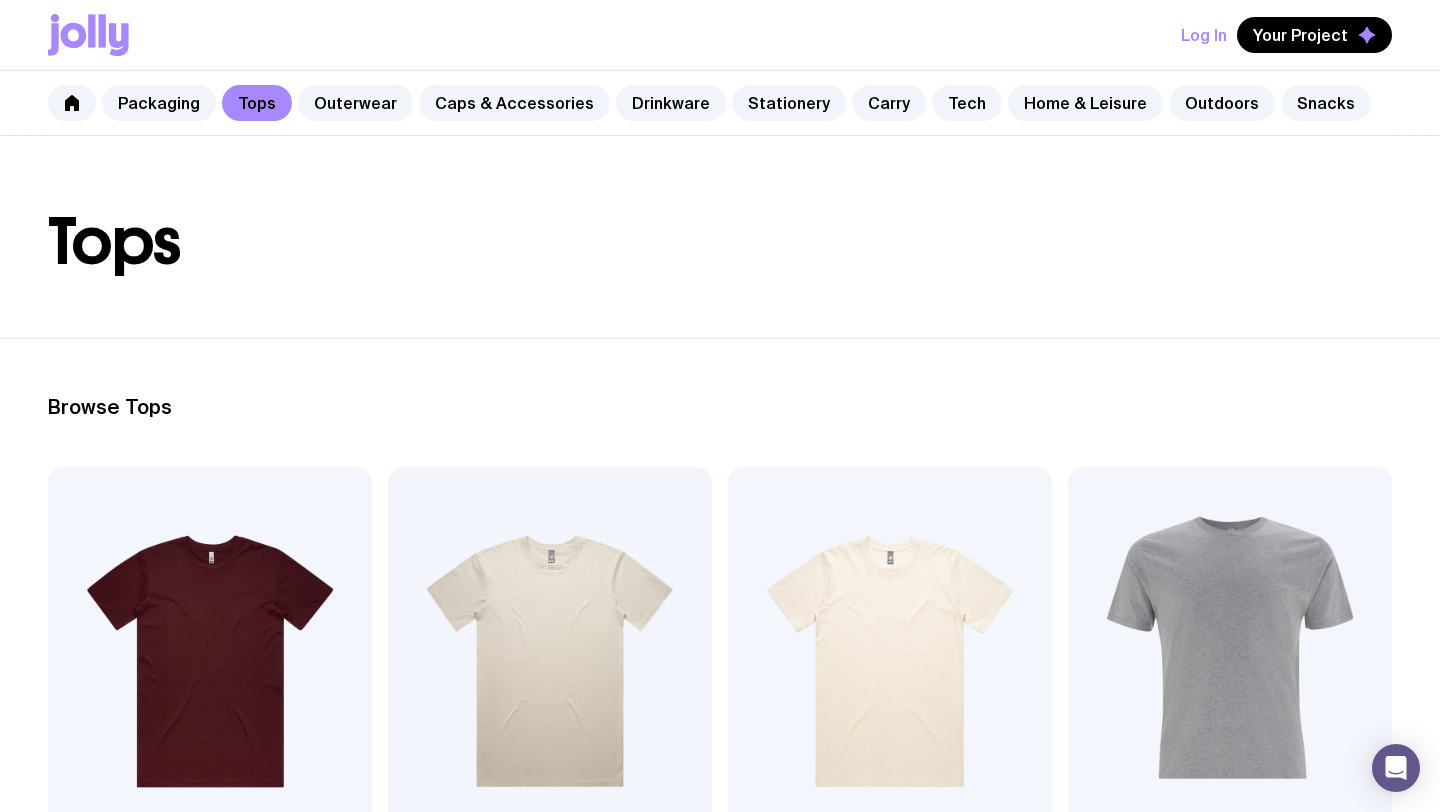 scroll, scrollTop: 0, scrollLeft: 0, axis: both 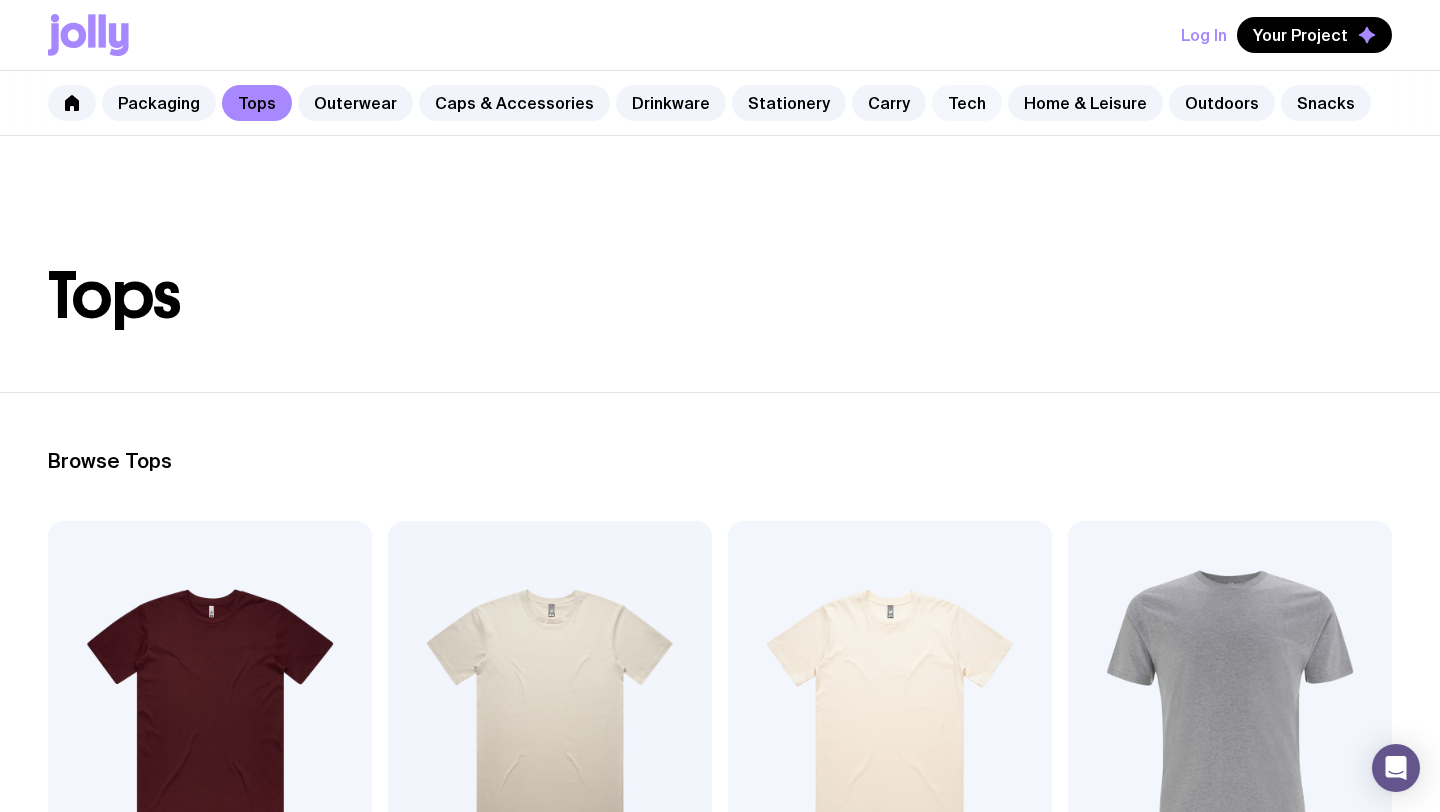 click on "Tech" 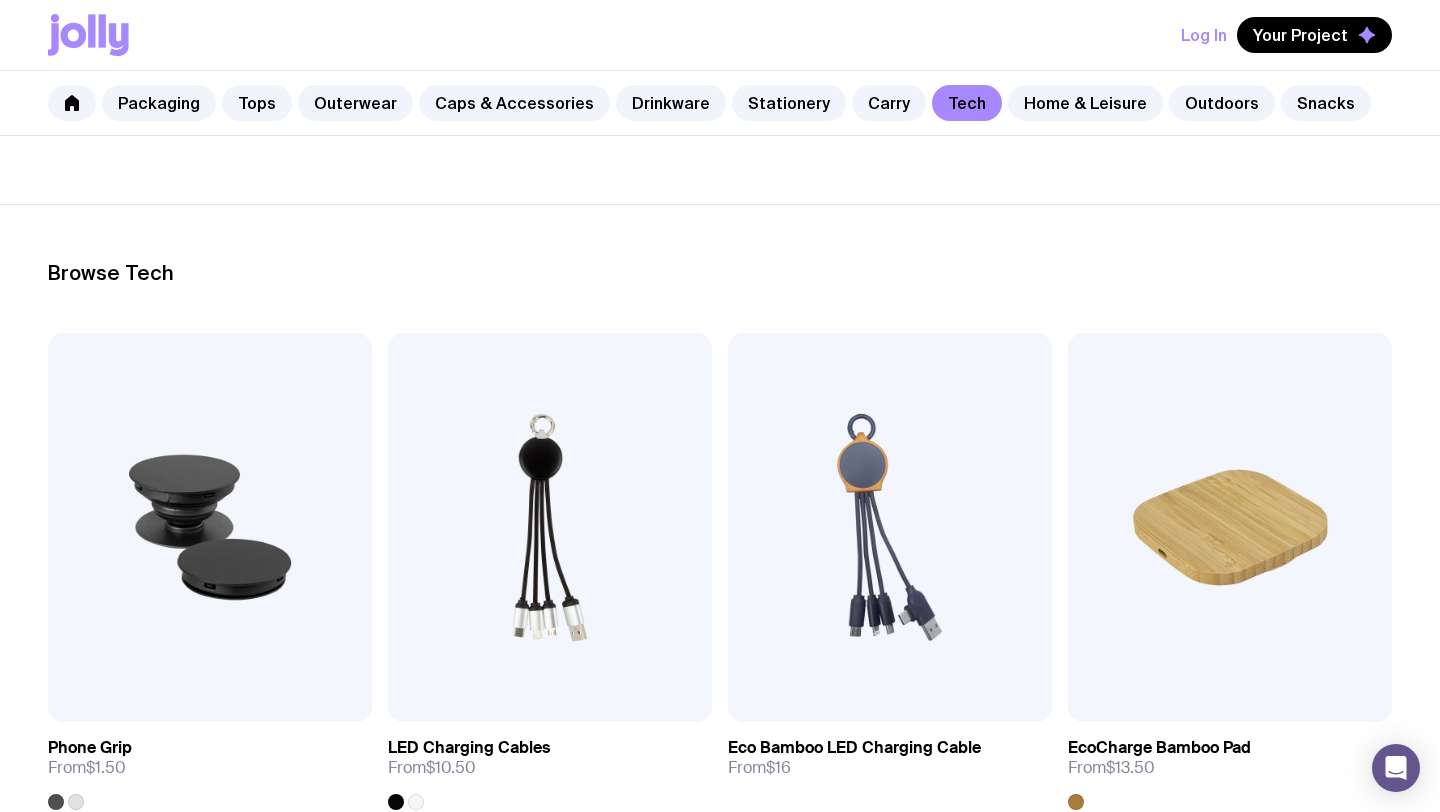 scroll, scrollTop: 0, scrollLeft: 0, axis: both 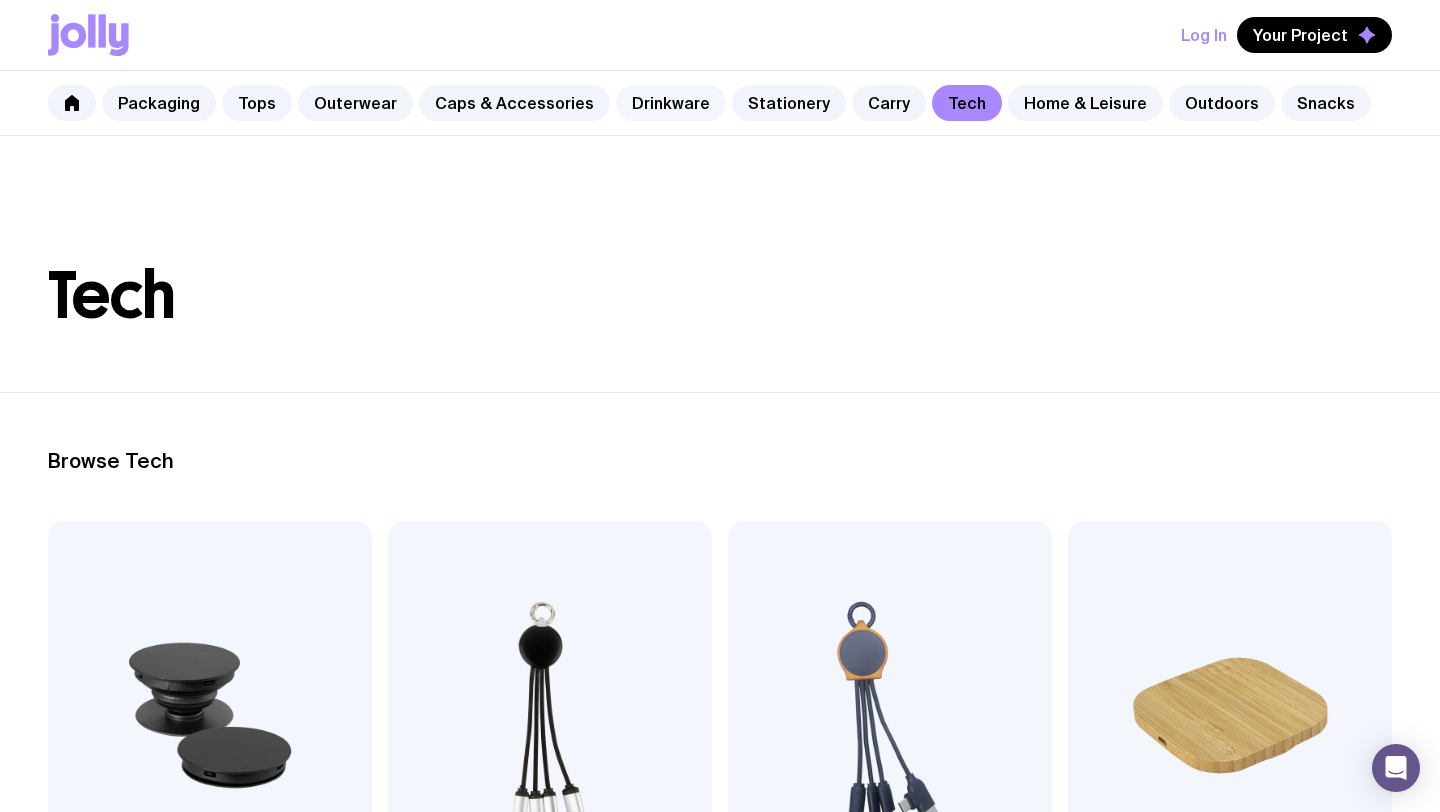 click on "Drinkware" 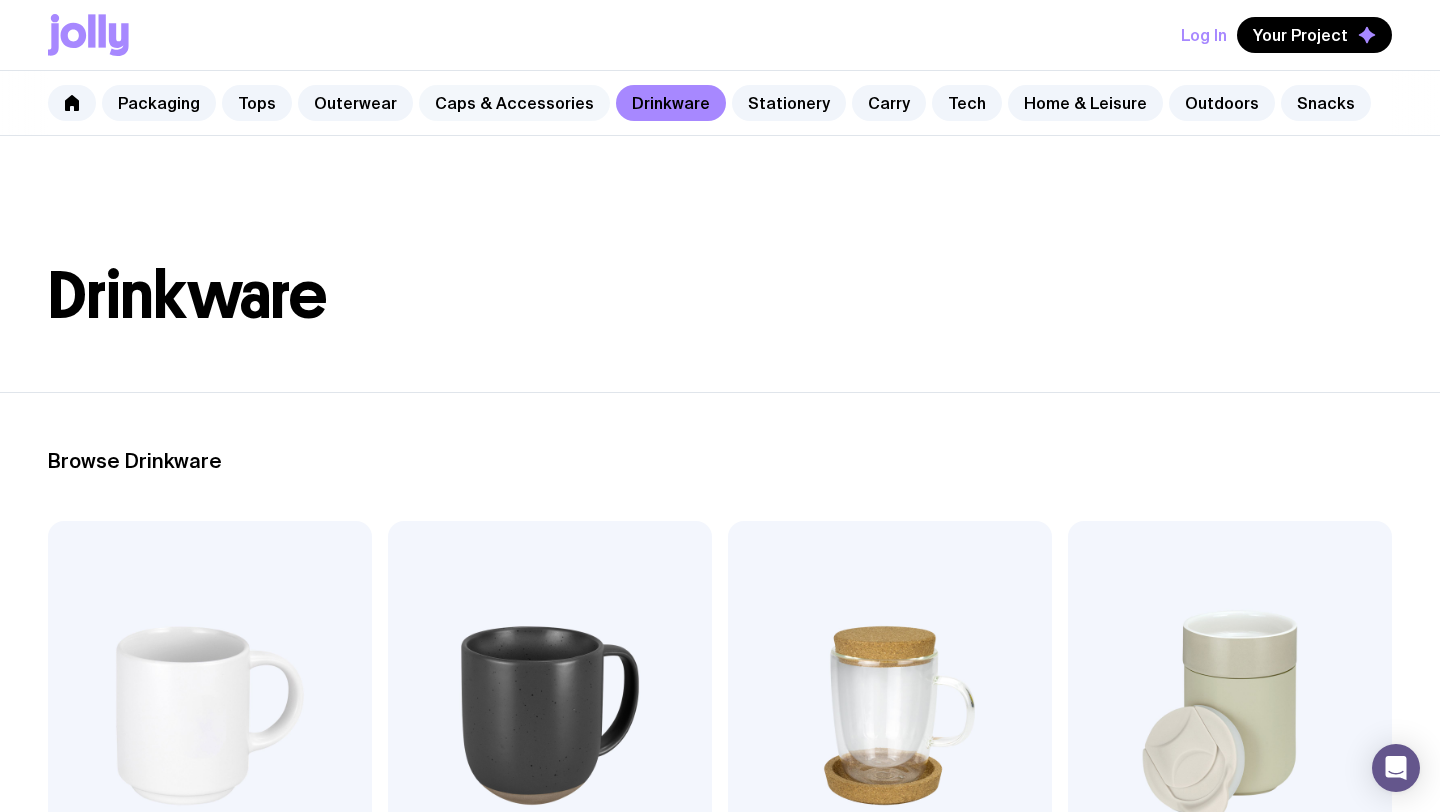 click on "Caps & Accessories" 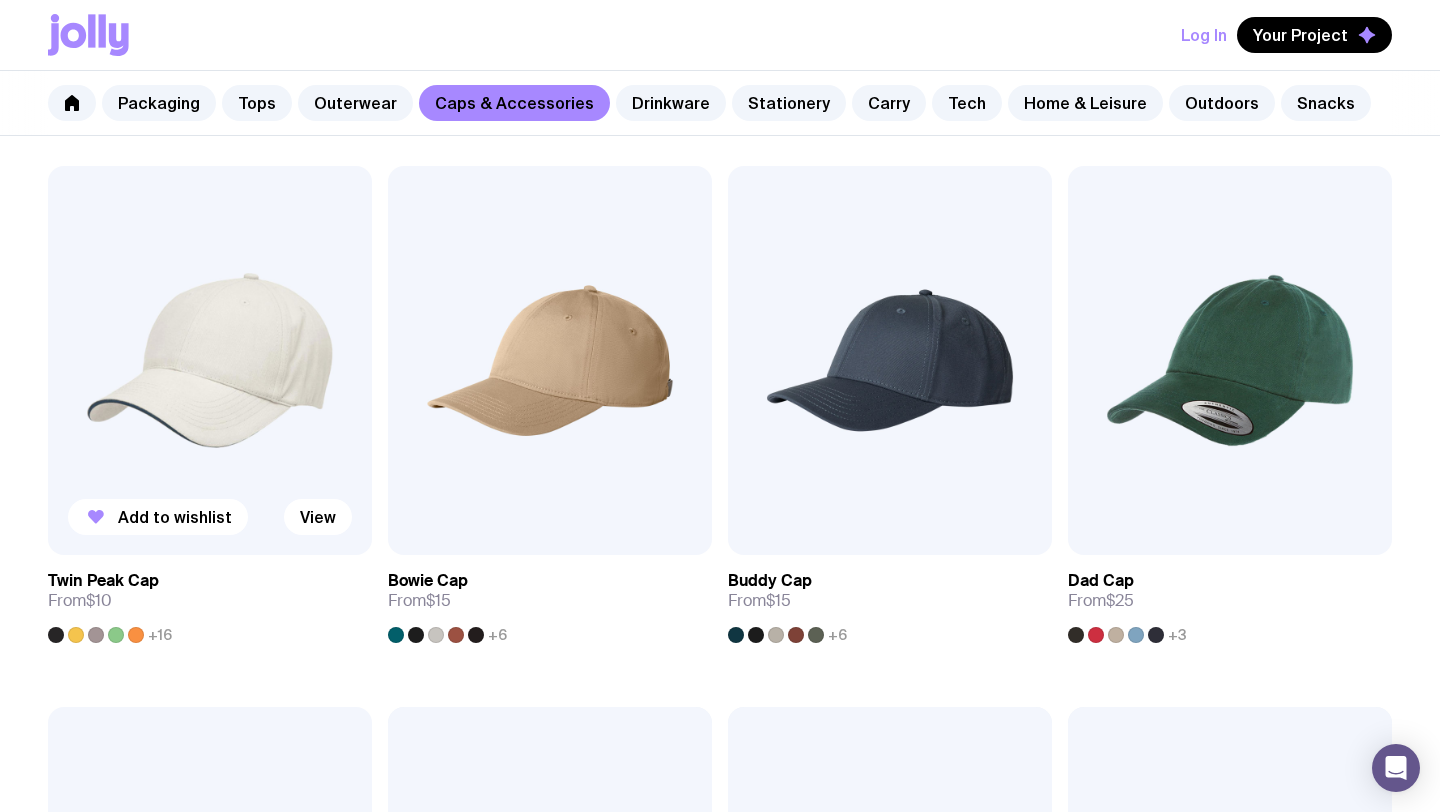 scroll, scrollTop: 357, scrollLeft: 0, axis: vertical 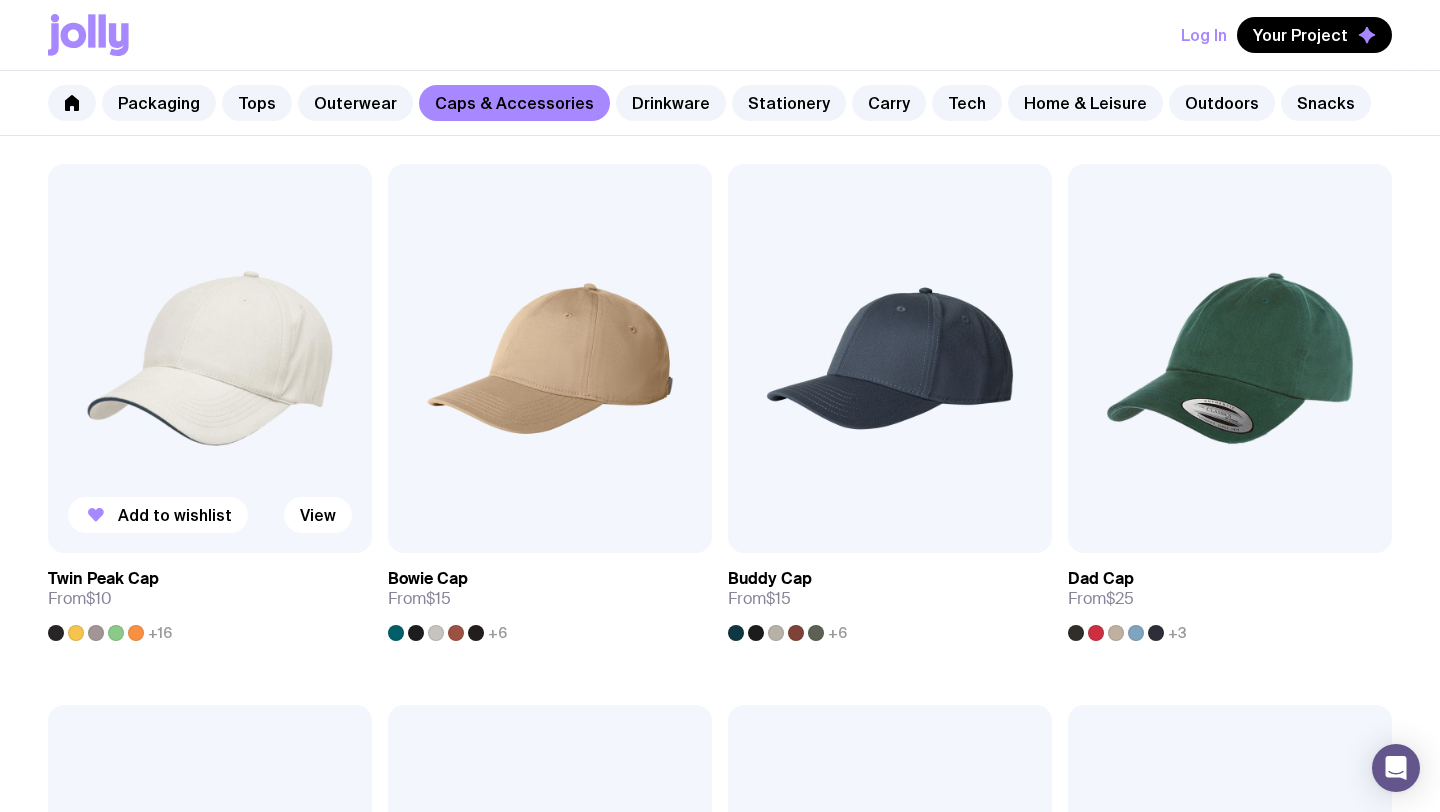 click at bounding box center [210, 358] 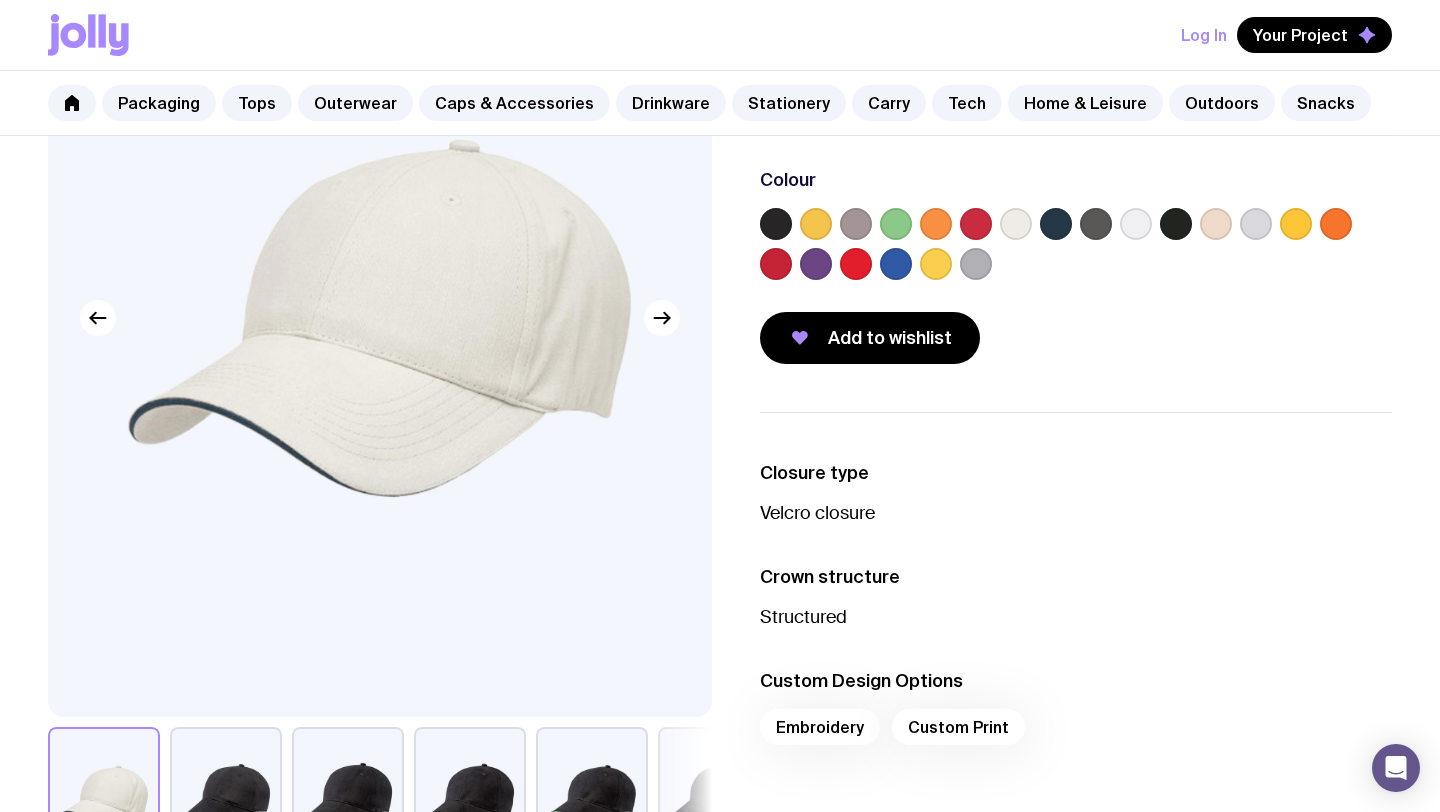 scroll, scrollTop: 0, scrollLeft: 0, axis: both 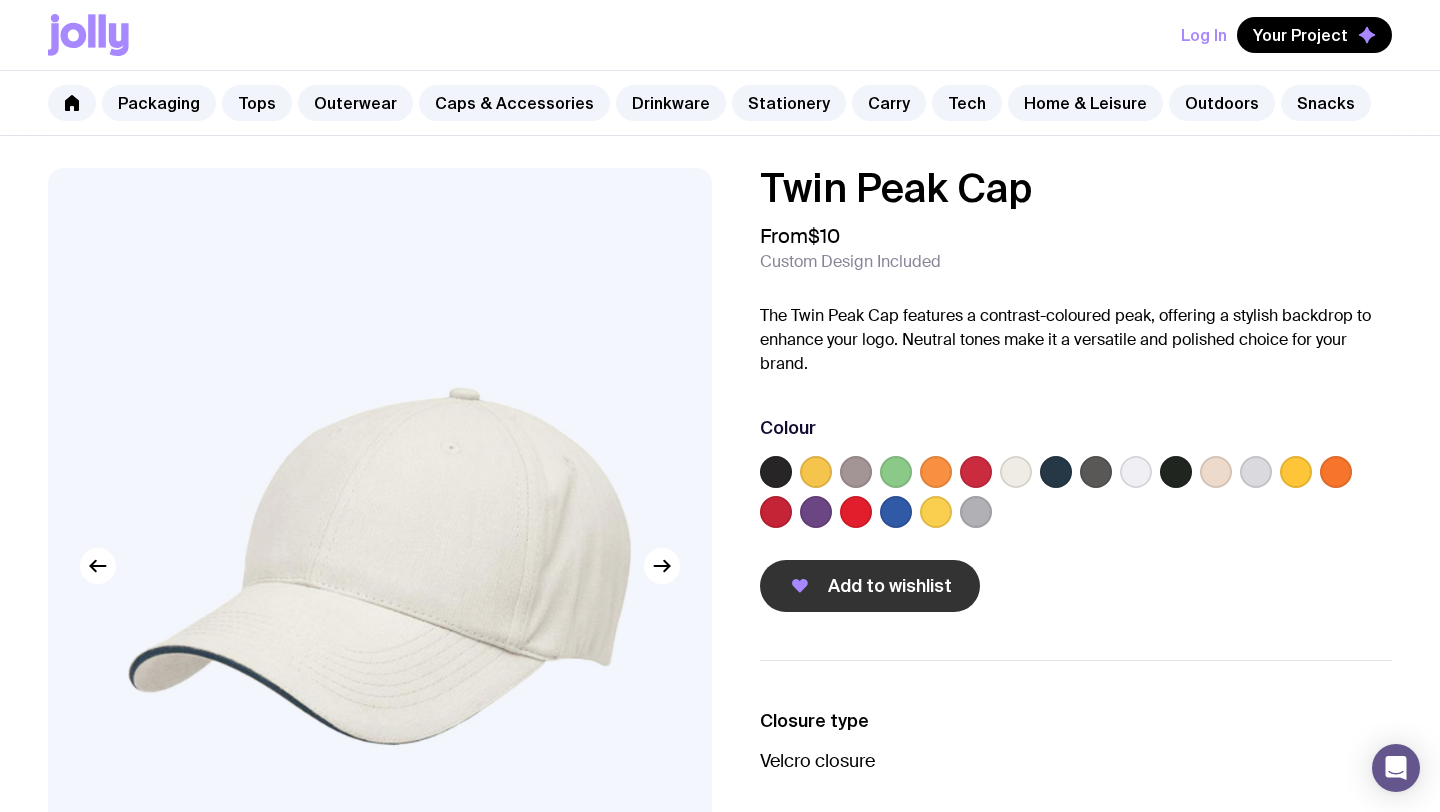 click on "Add to wishlist" 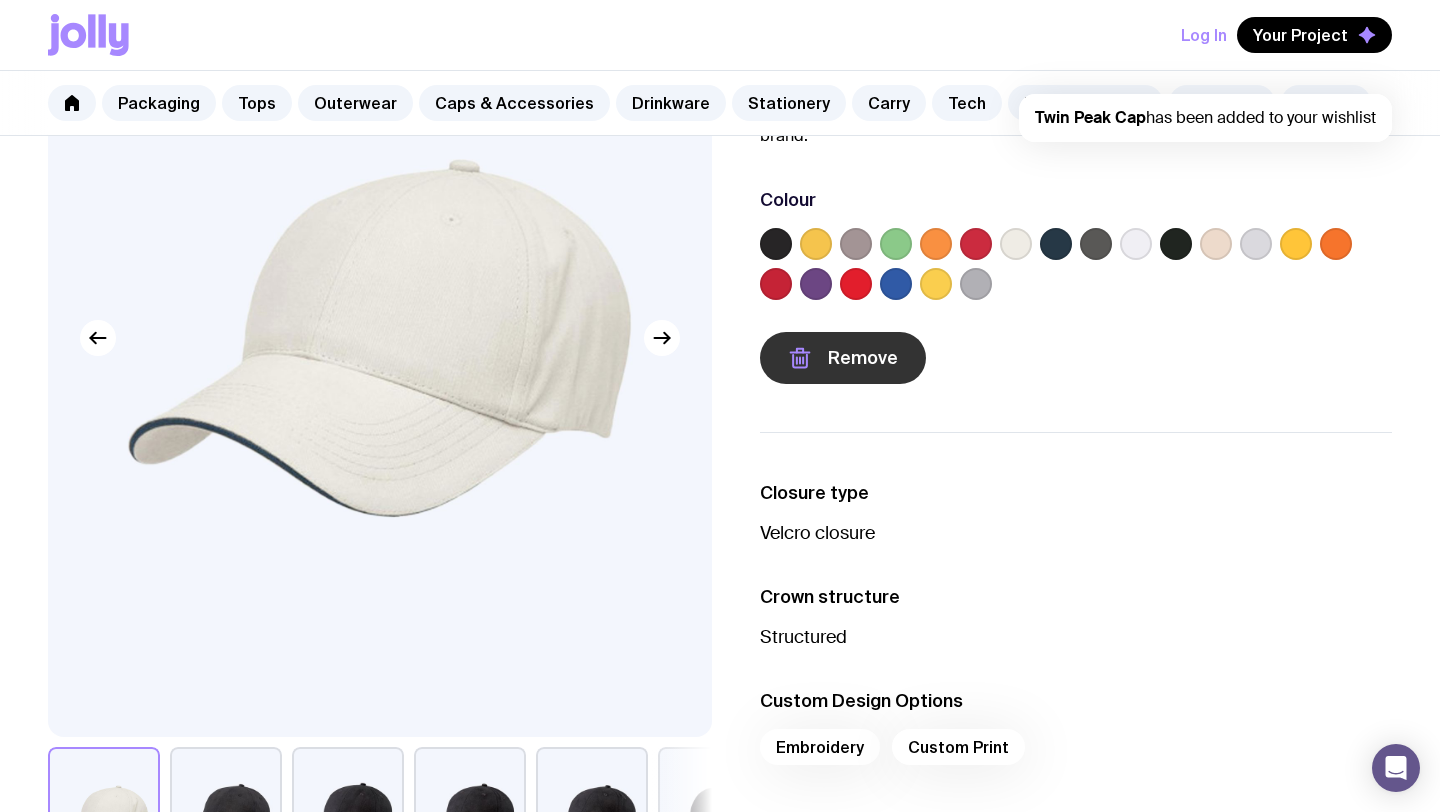 scroll, scrollTop: 235, scrollLeft: 0, axis: vertical 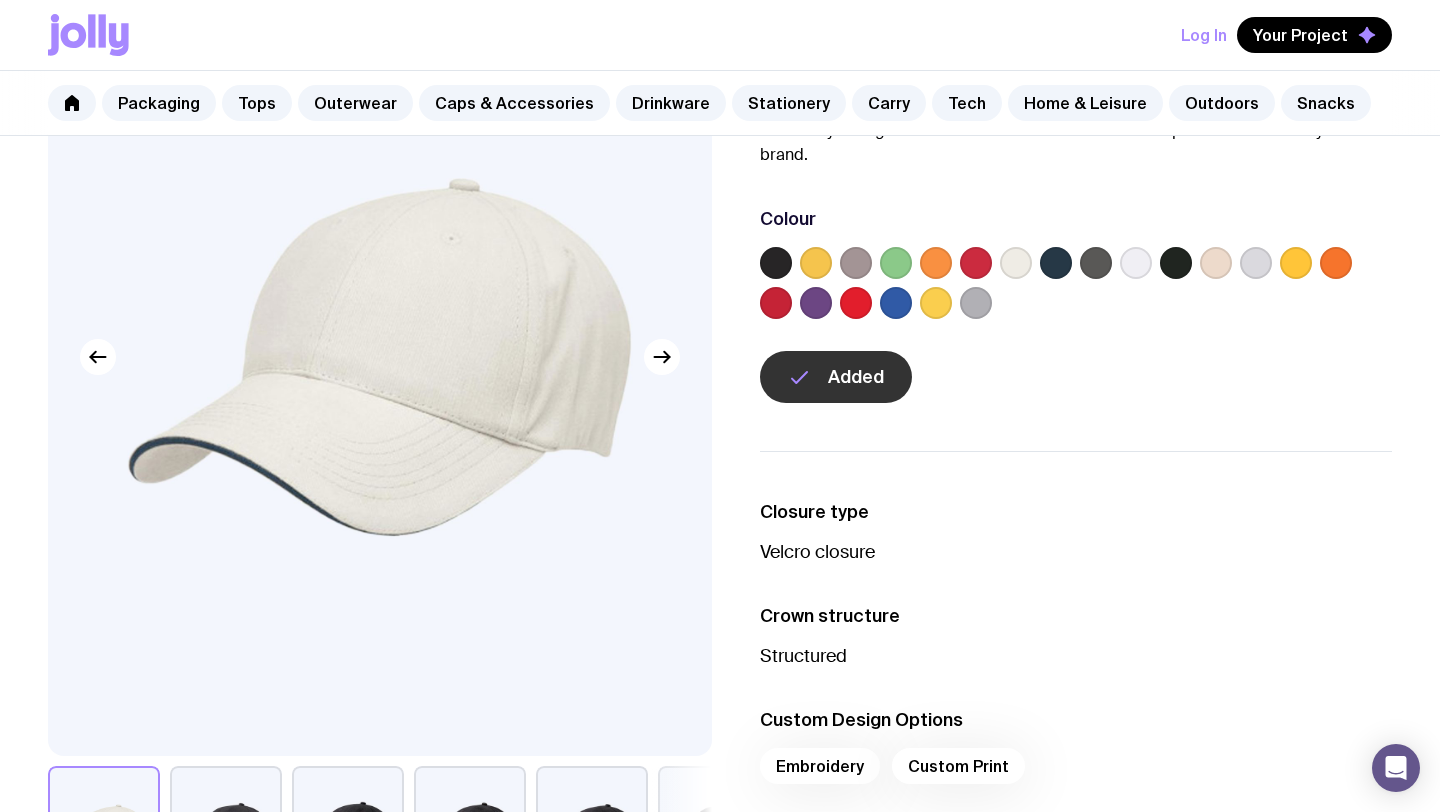 click 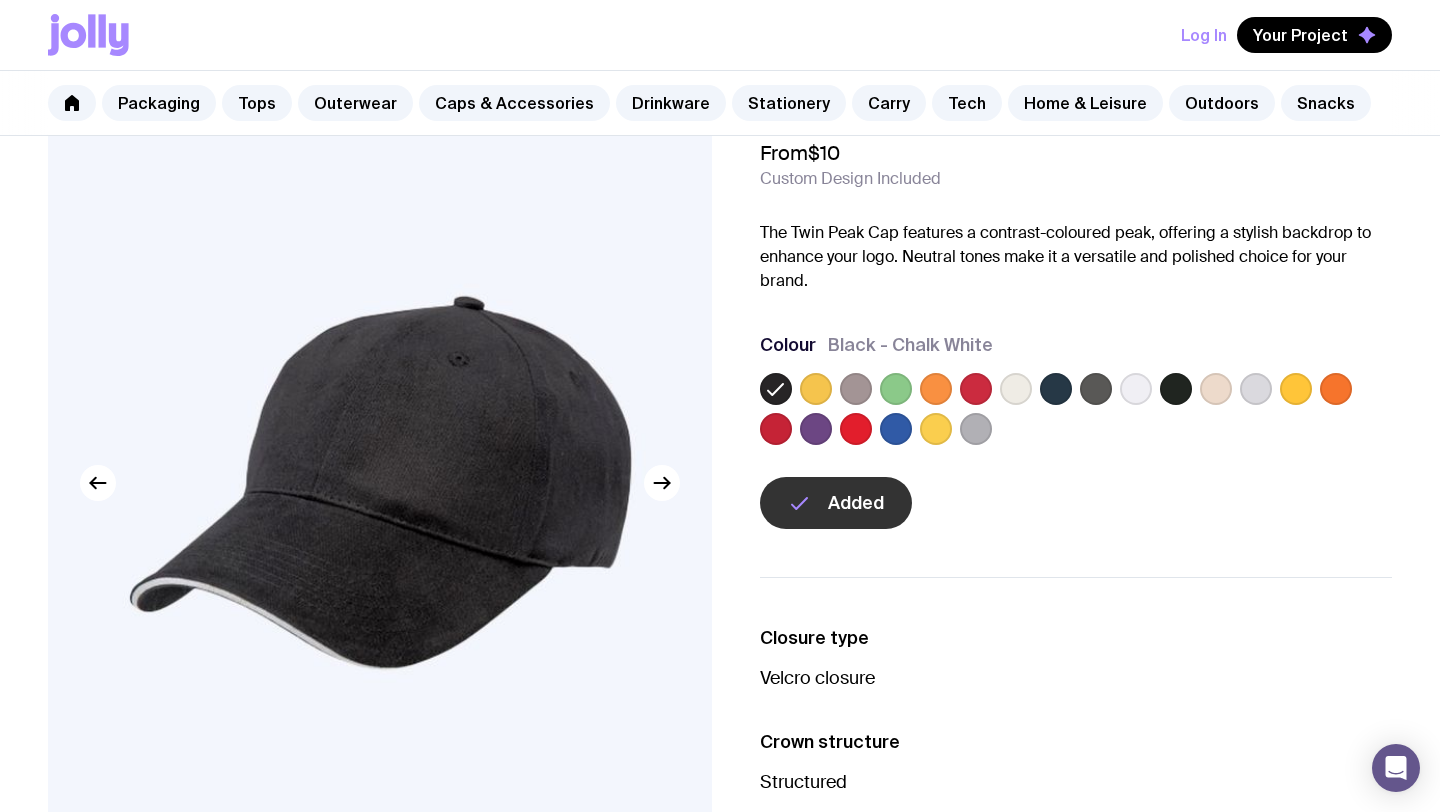 scroll, scrollTop: 0, scrollLeft: 0, axis: both 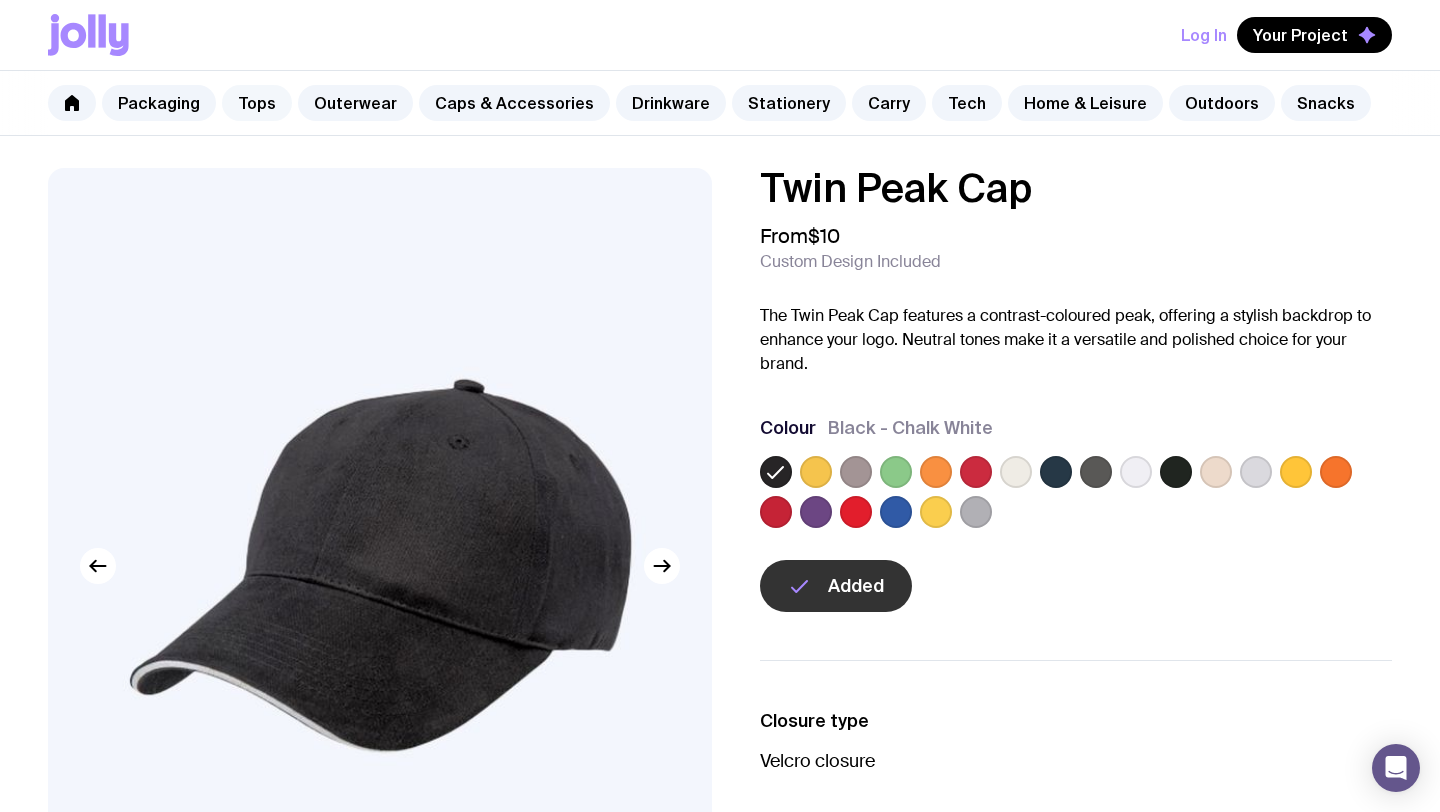 click on "Tops" 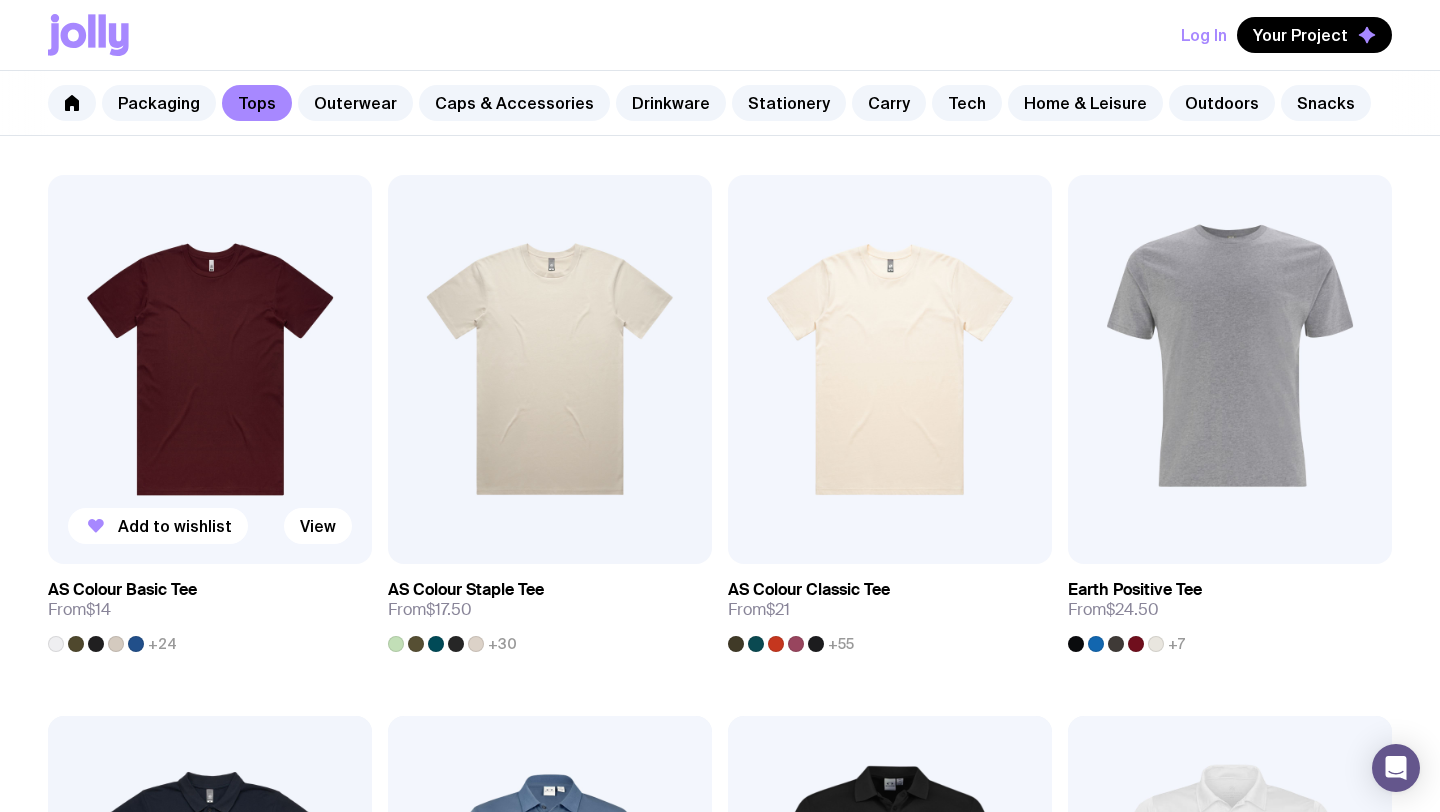 scroll, scrollTop: 341, scrollLeft: 0, axis: vertical 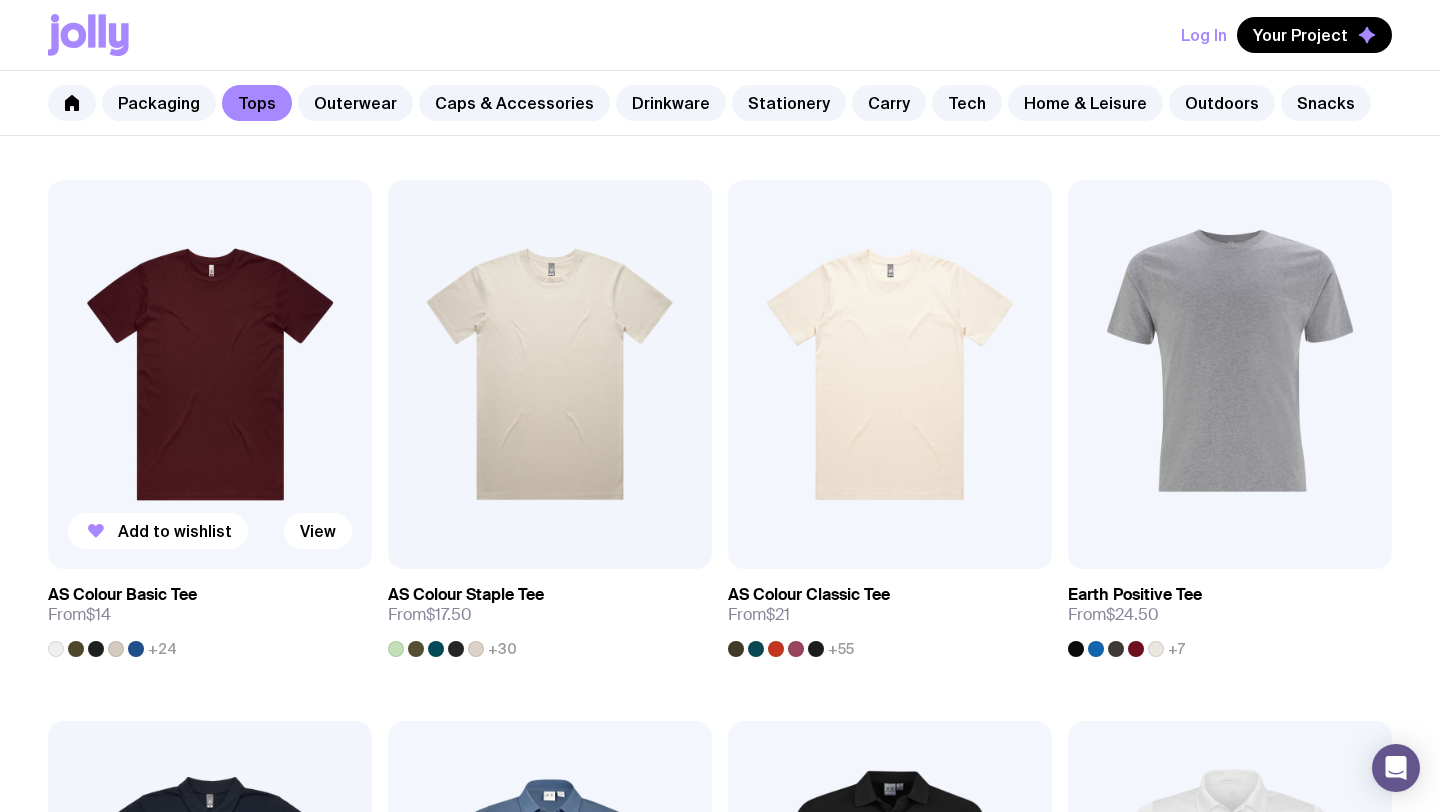 click at bounding box center (210, 374) 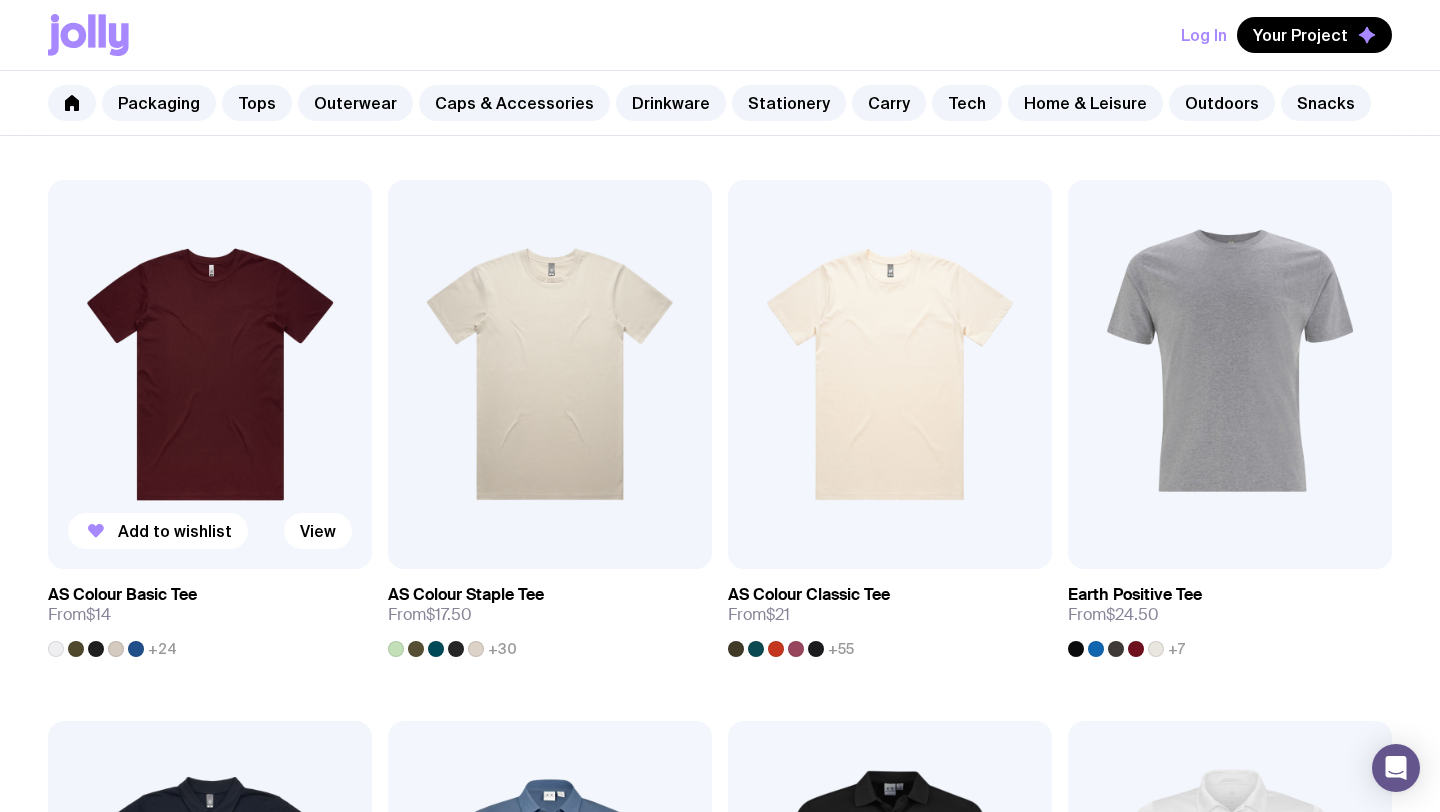 scroll, scrollTop: 0, scrollLeft: 0, axis: both 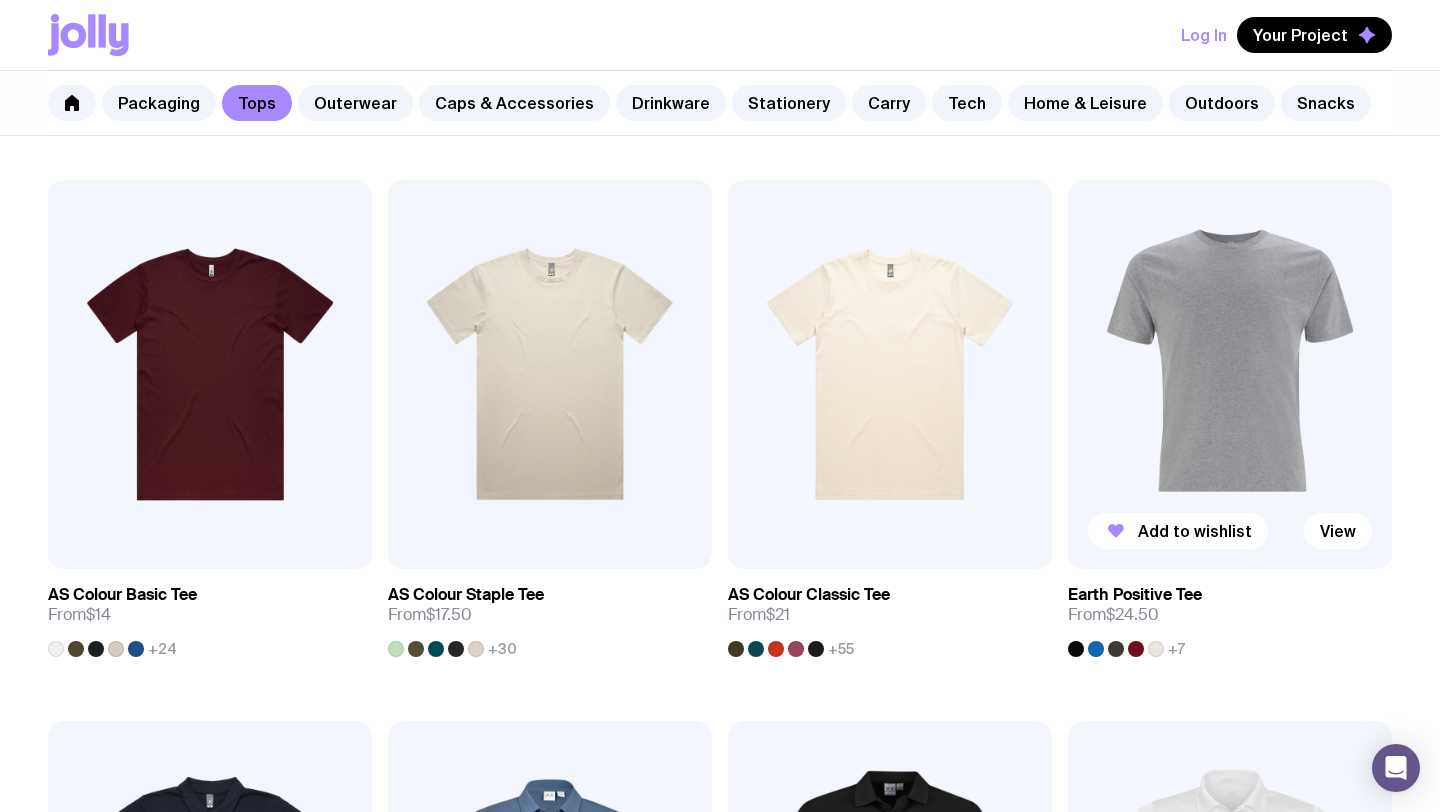 click at bounding box center [1230, 374] 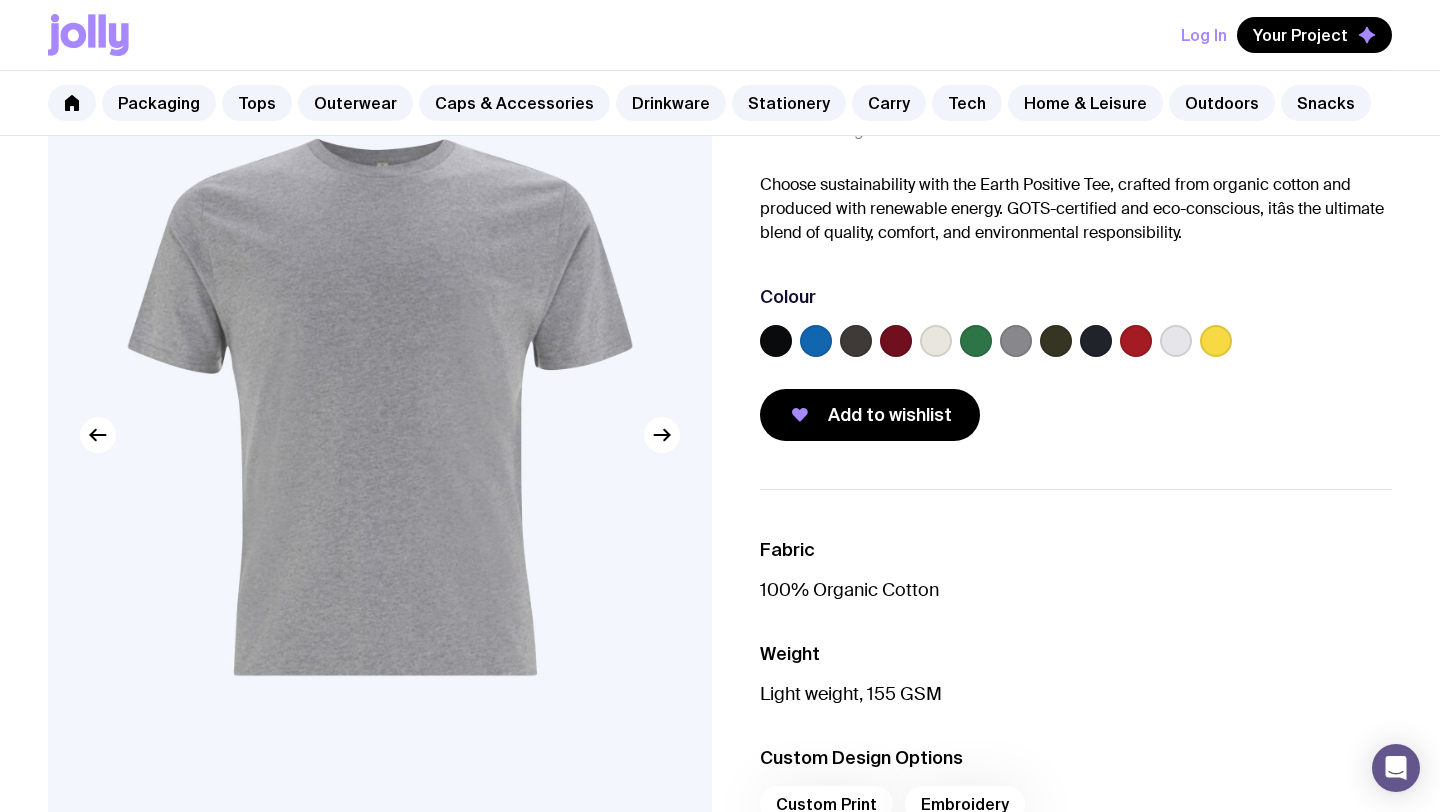 scroll, scrollTop: 174, scrollLeft: 0, axis: vertical 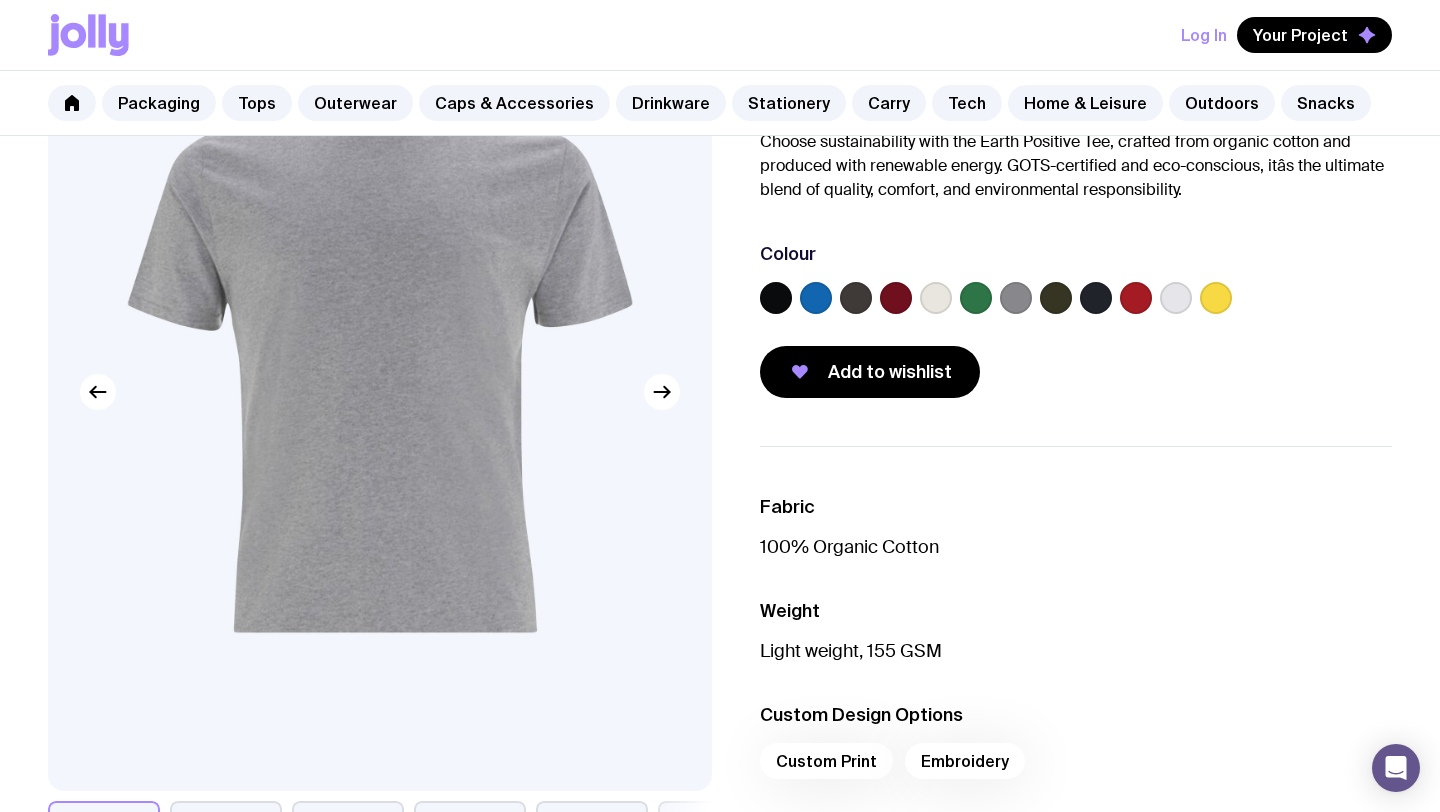 click 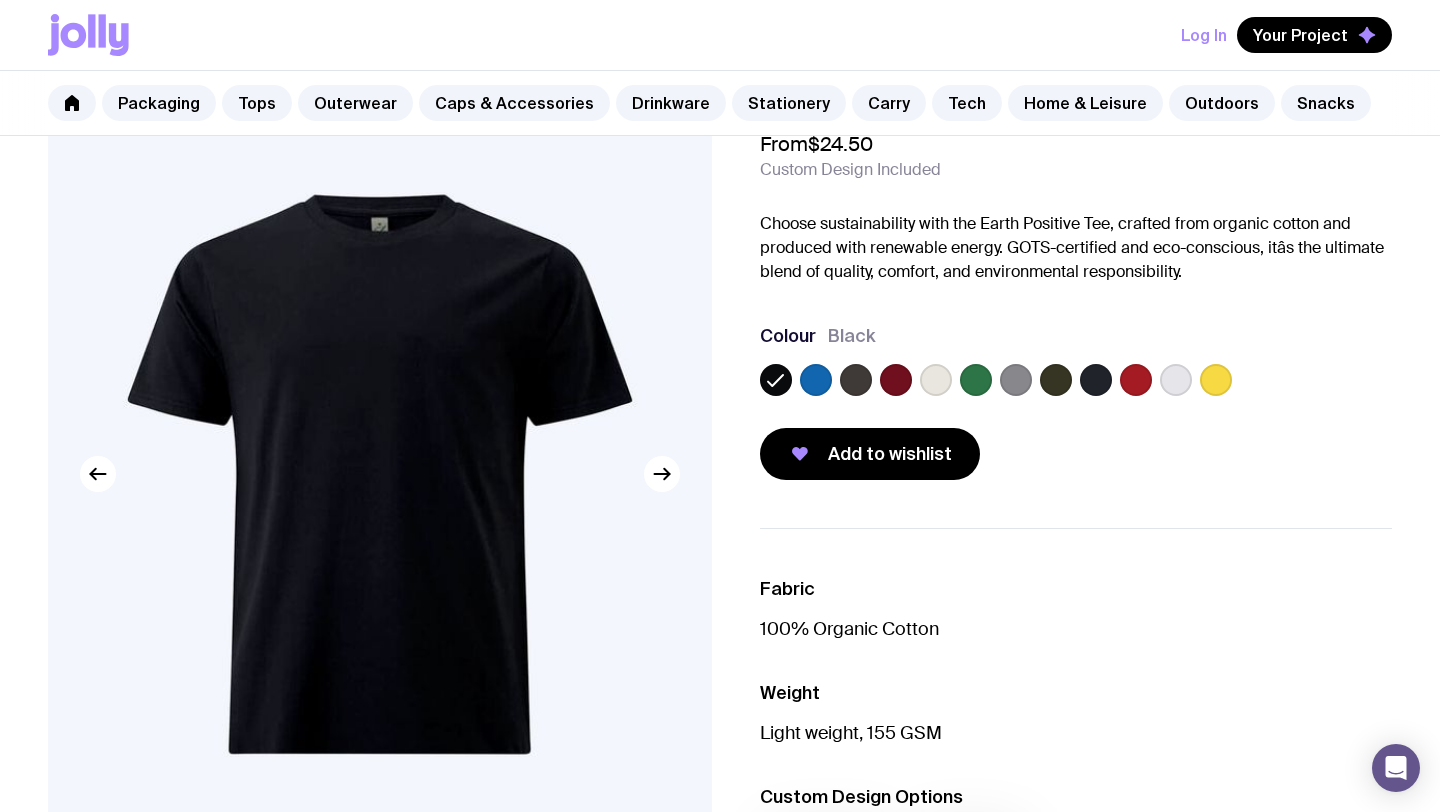 scroll, scrollTop: 91, scrollLeft: 0, axis: vertical 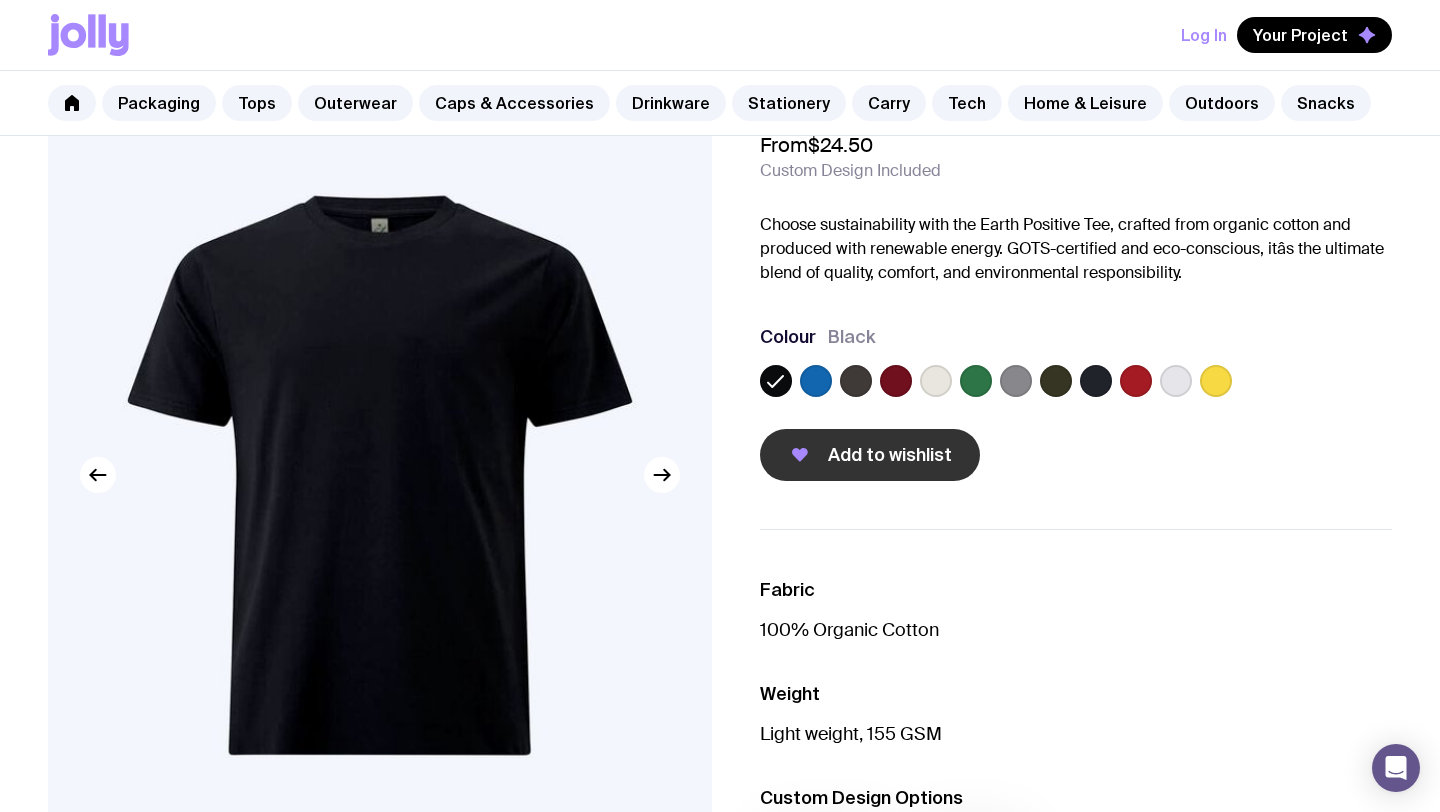 click on "Add to wishlist" at bounding box center (870, 455) 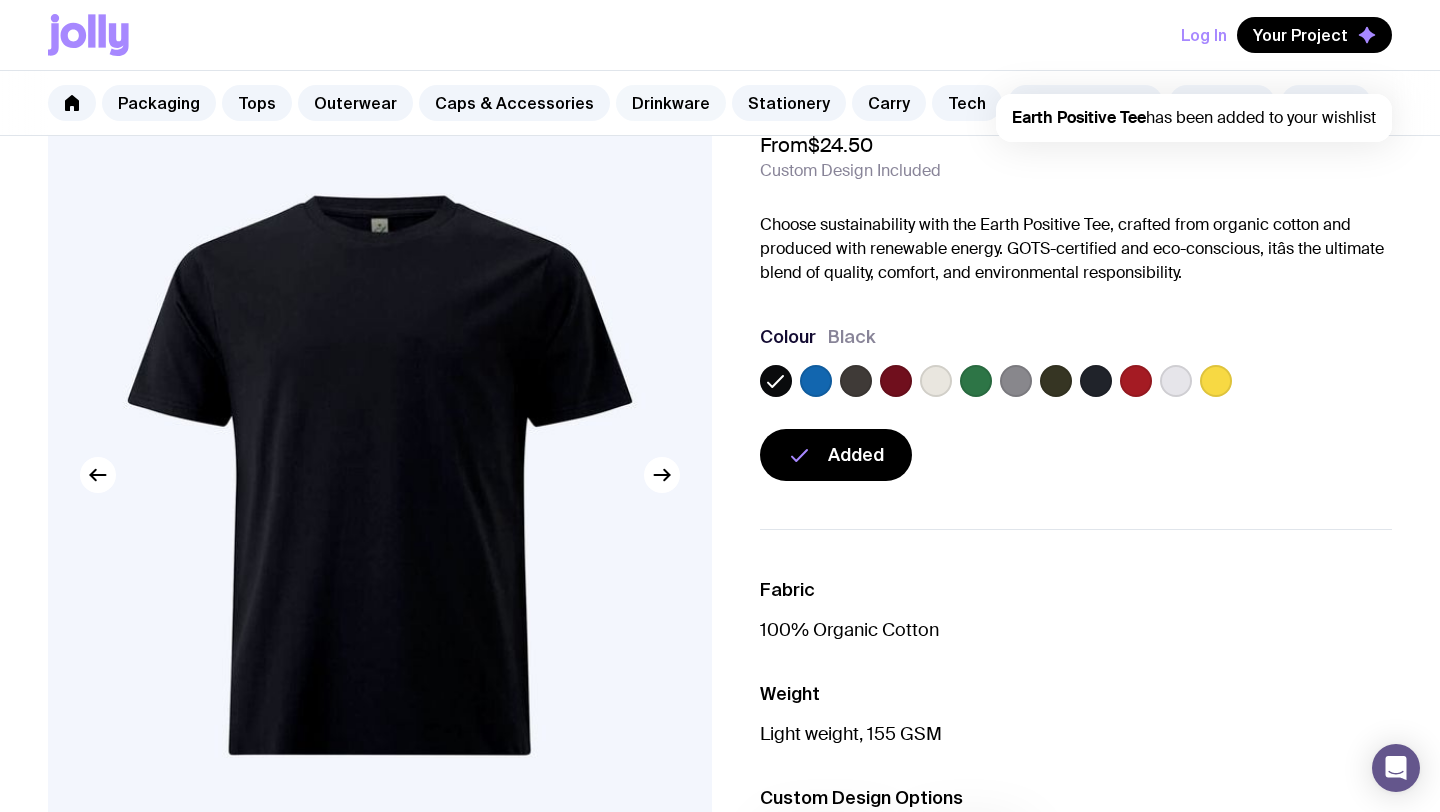 click on "Drinkware" 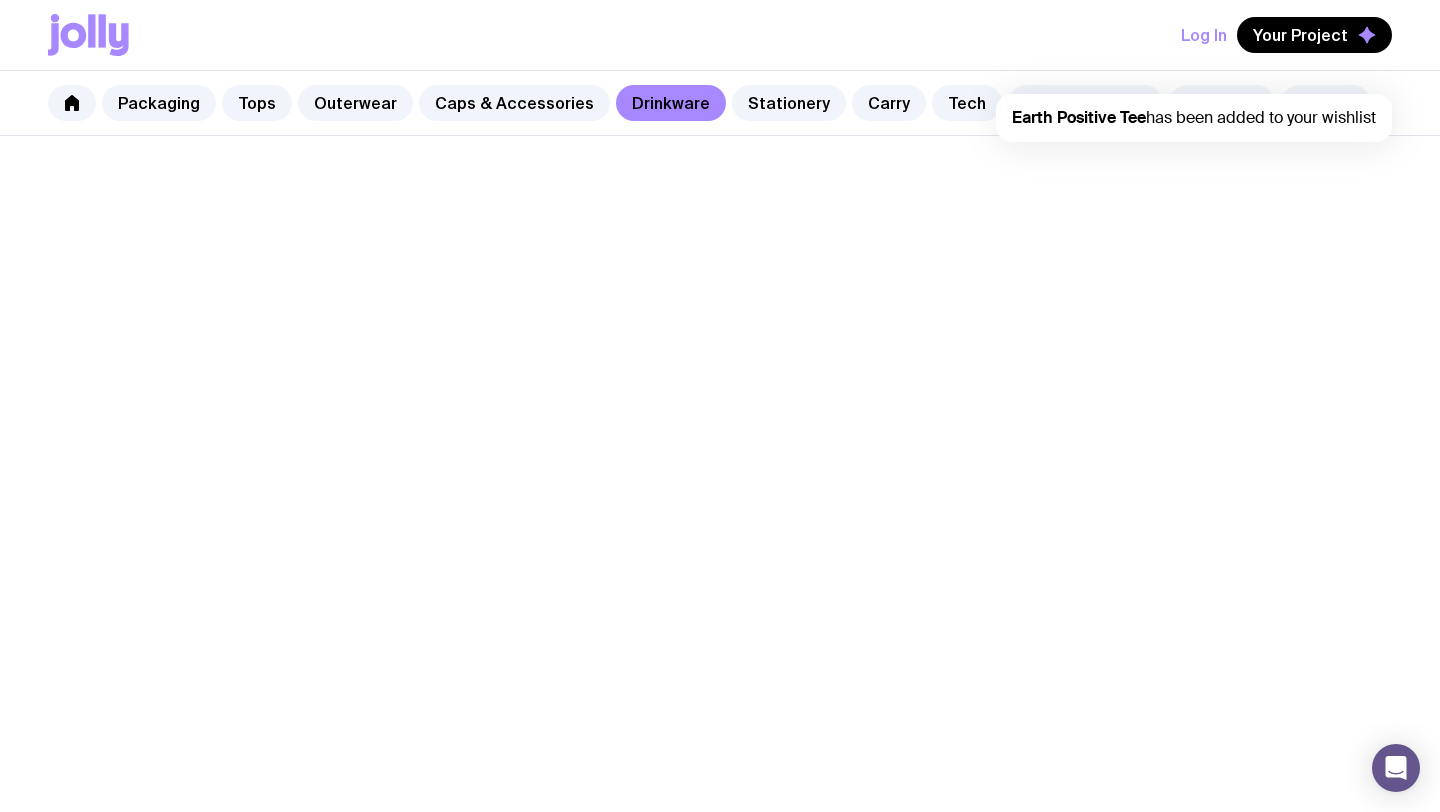 scroll, scrollTop: 0, scrollLeft: 0, axis: both 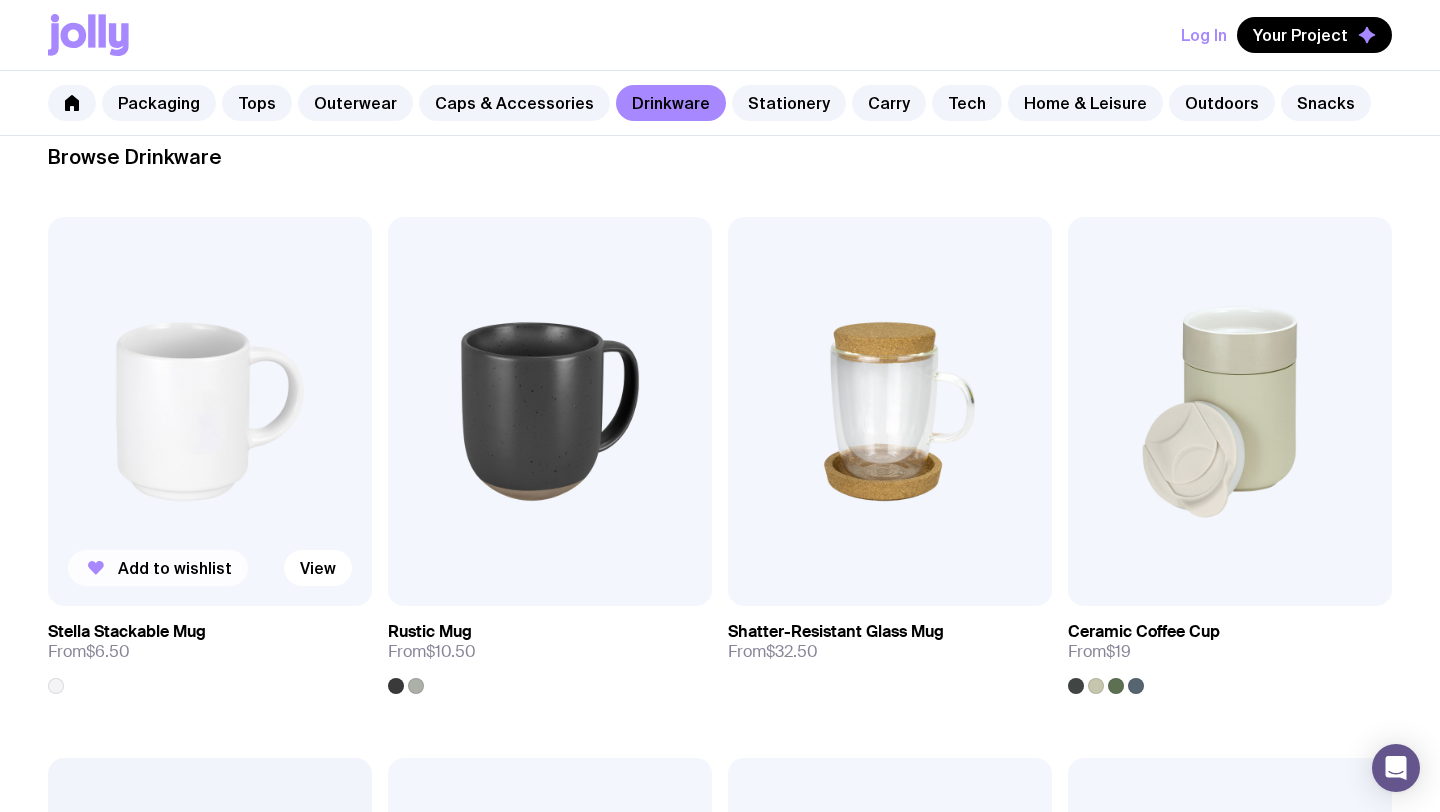 click on "Add to wishlist" 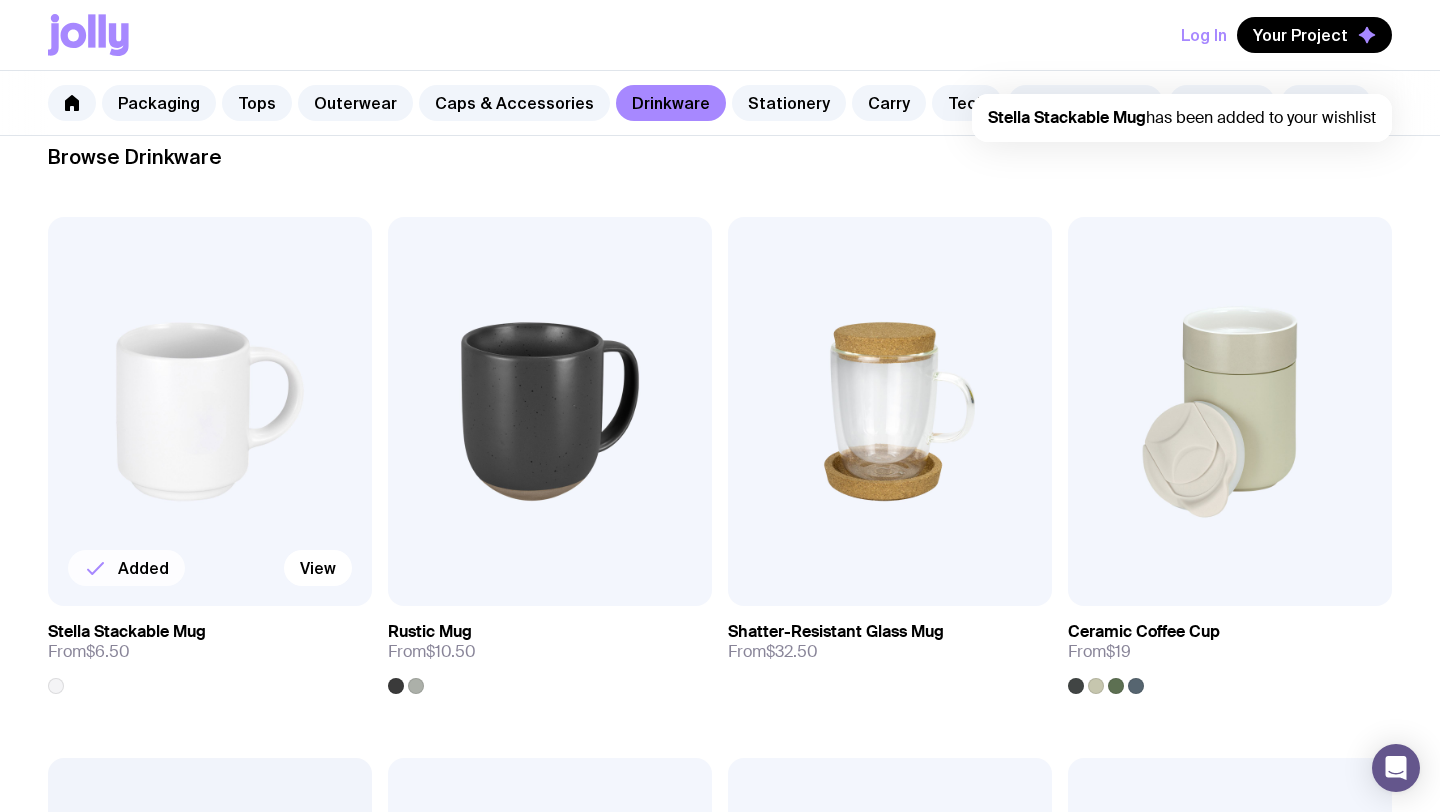 click on "Stella Stackable Mug  has been added to your wishlist" at bounding box center (1182, 117) 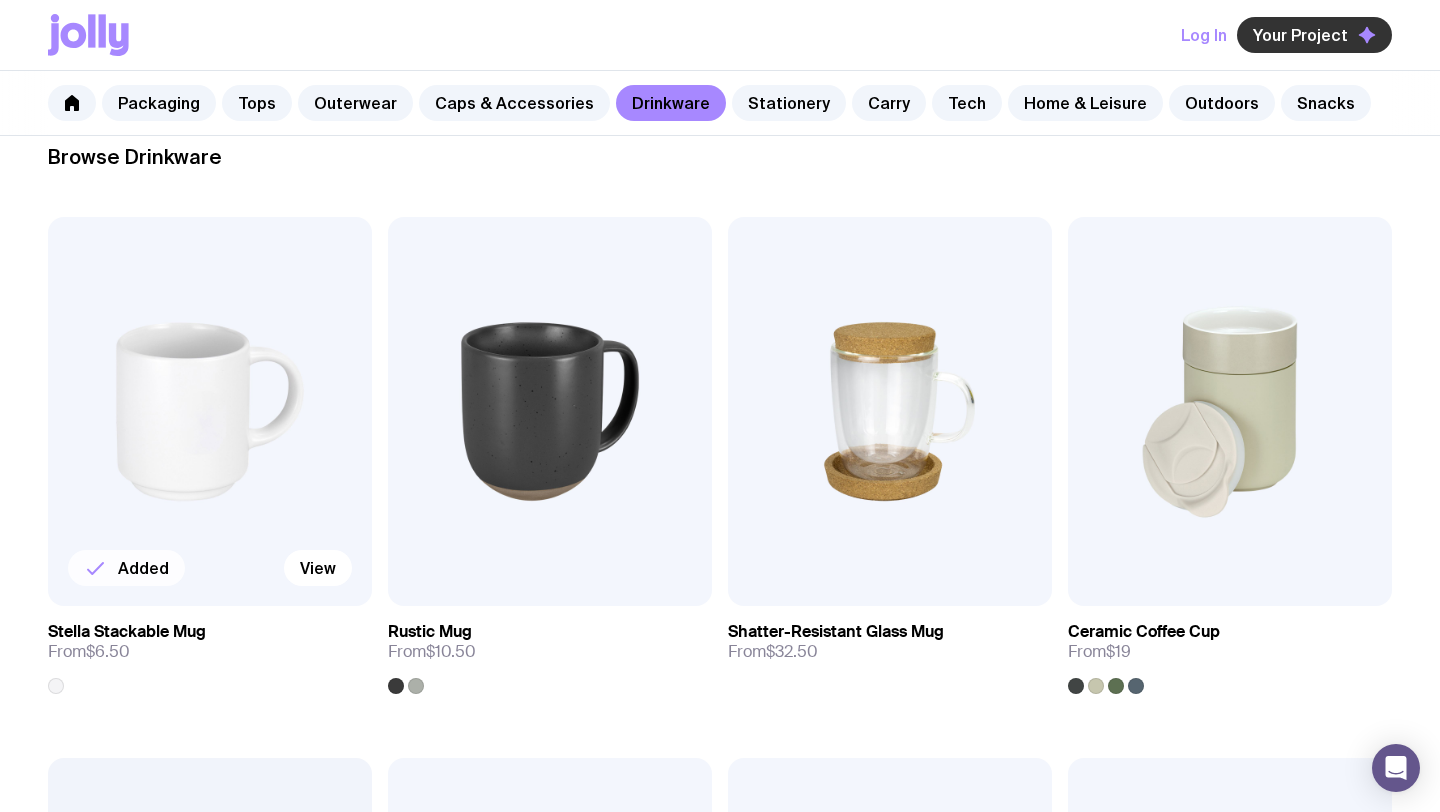click on "Your Project" 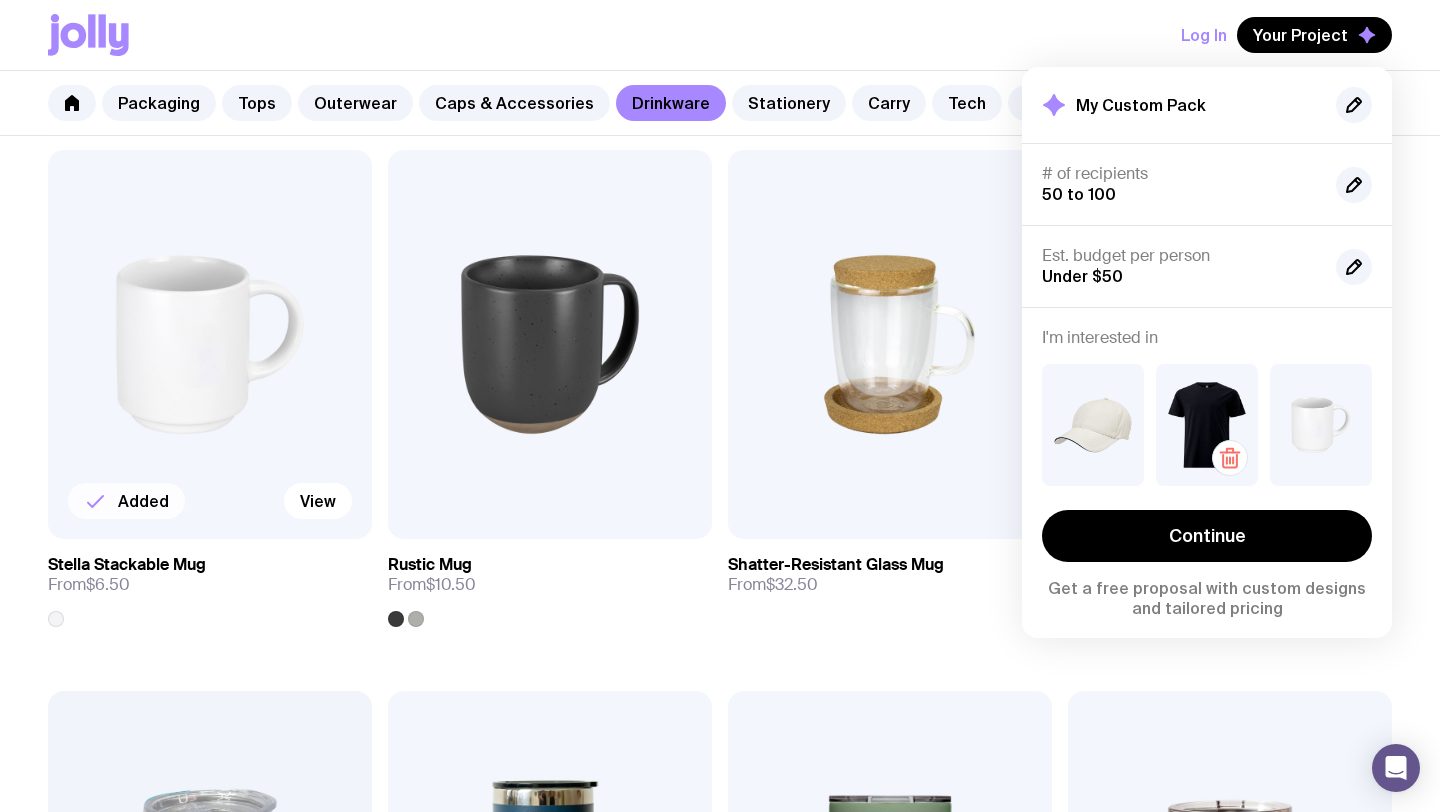 scroll, scrollTop: 378, scrollLeft: 0, axis: vertical 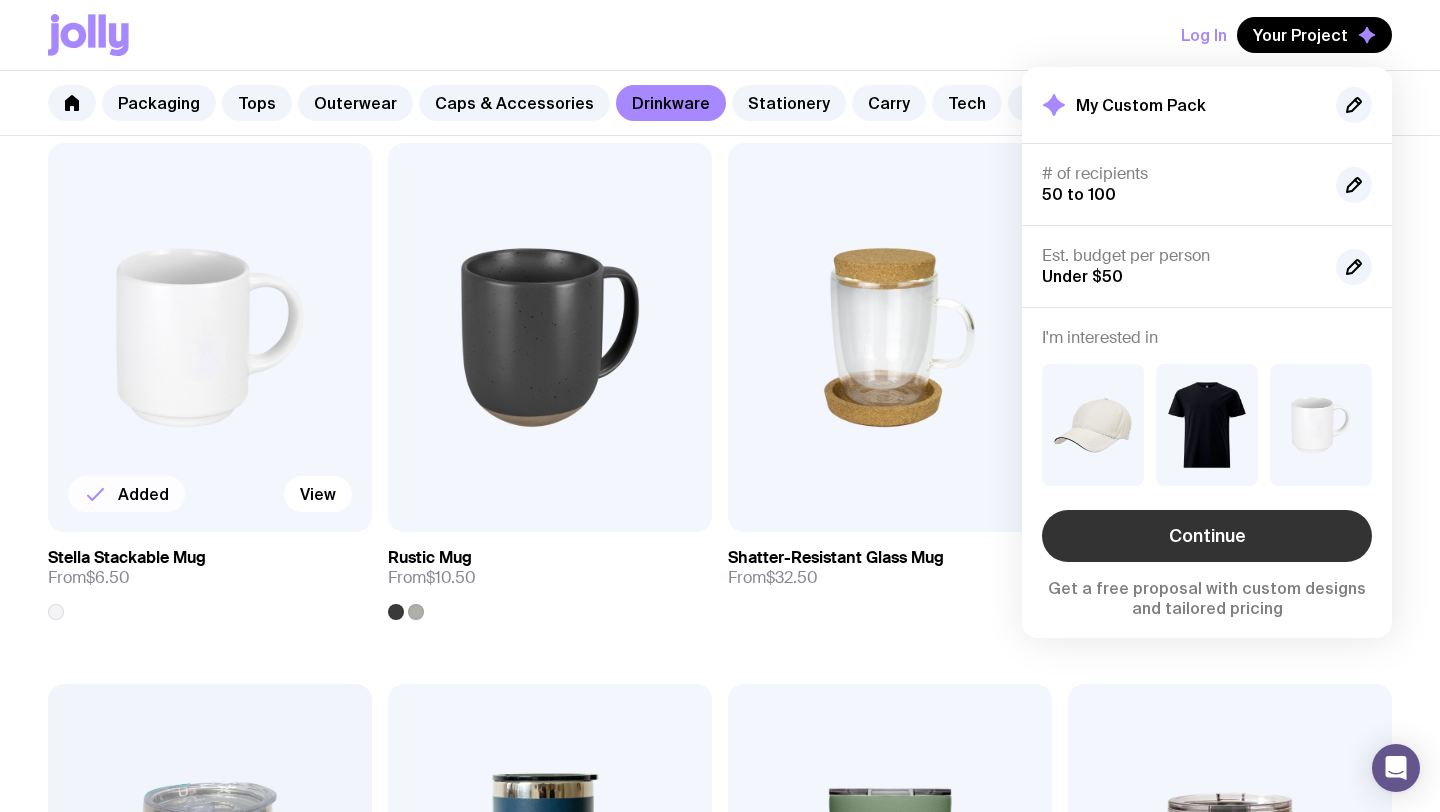 click on "Continue" at bounding box center (1207, 536) 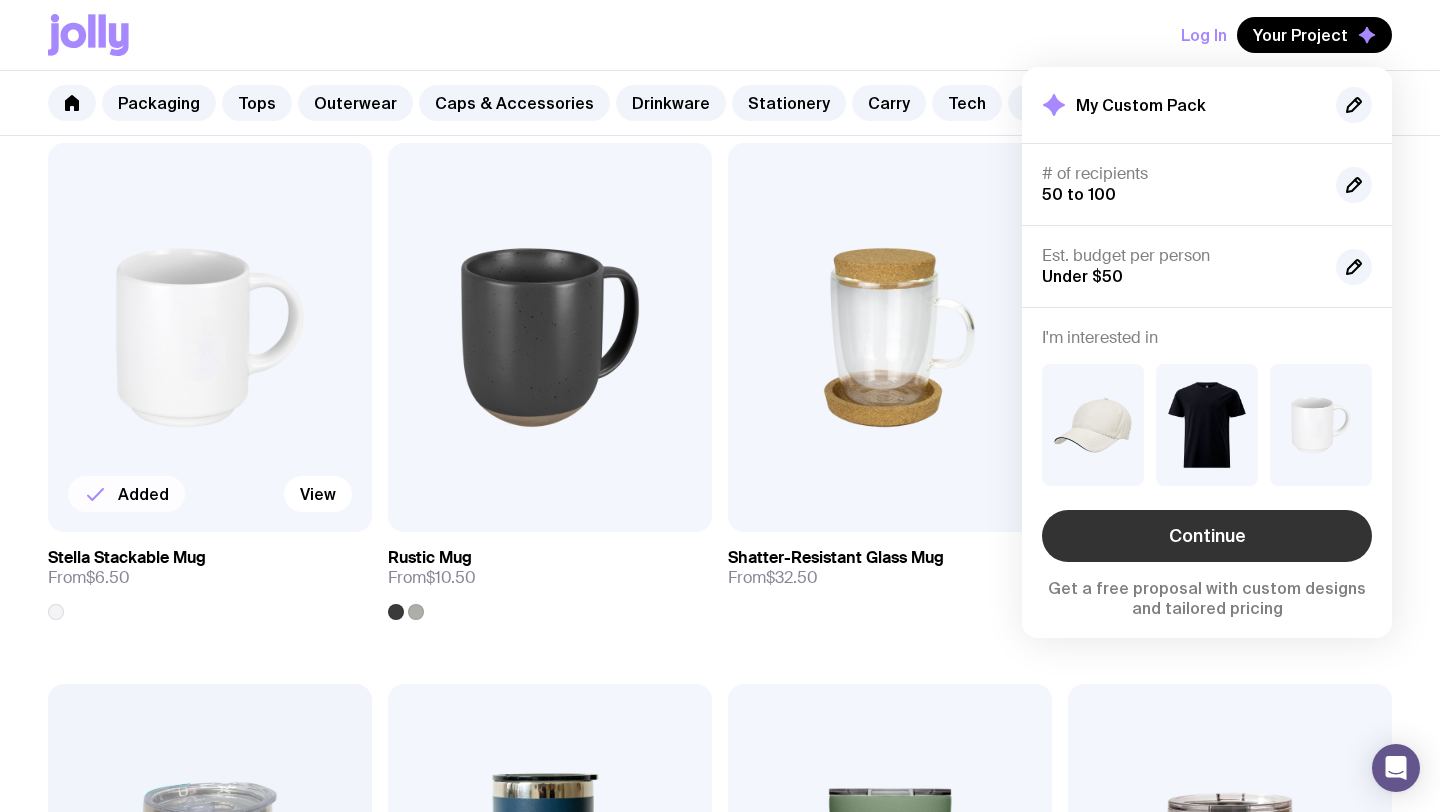 scroll, scrollTop: 0, scrollLeft: 0, axis: both 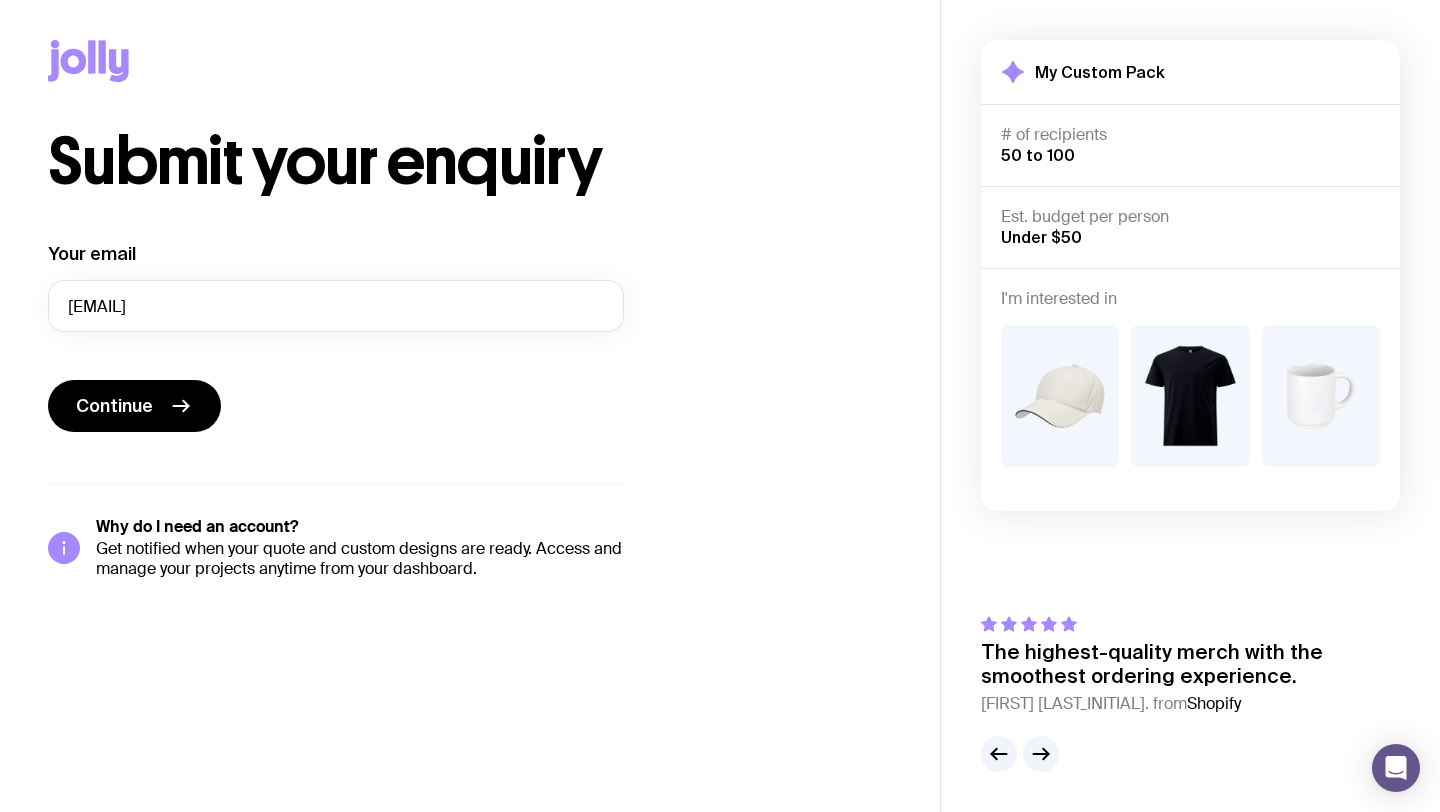 click on "Under $50" at bounding box center (1041, 237) 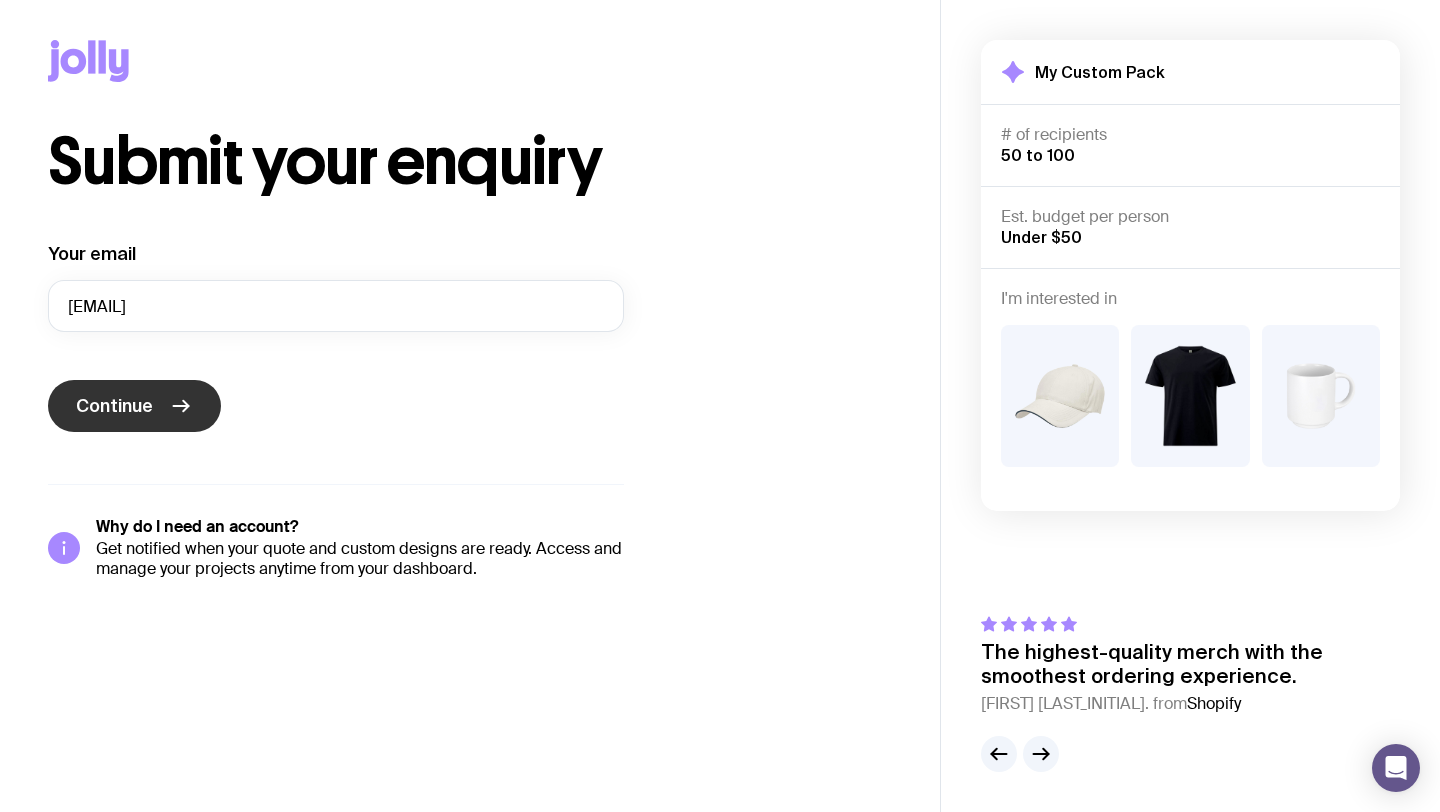 click on "Continue" at bounding box center (134, 406) 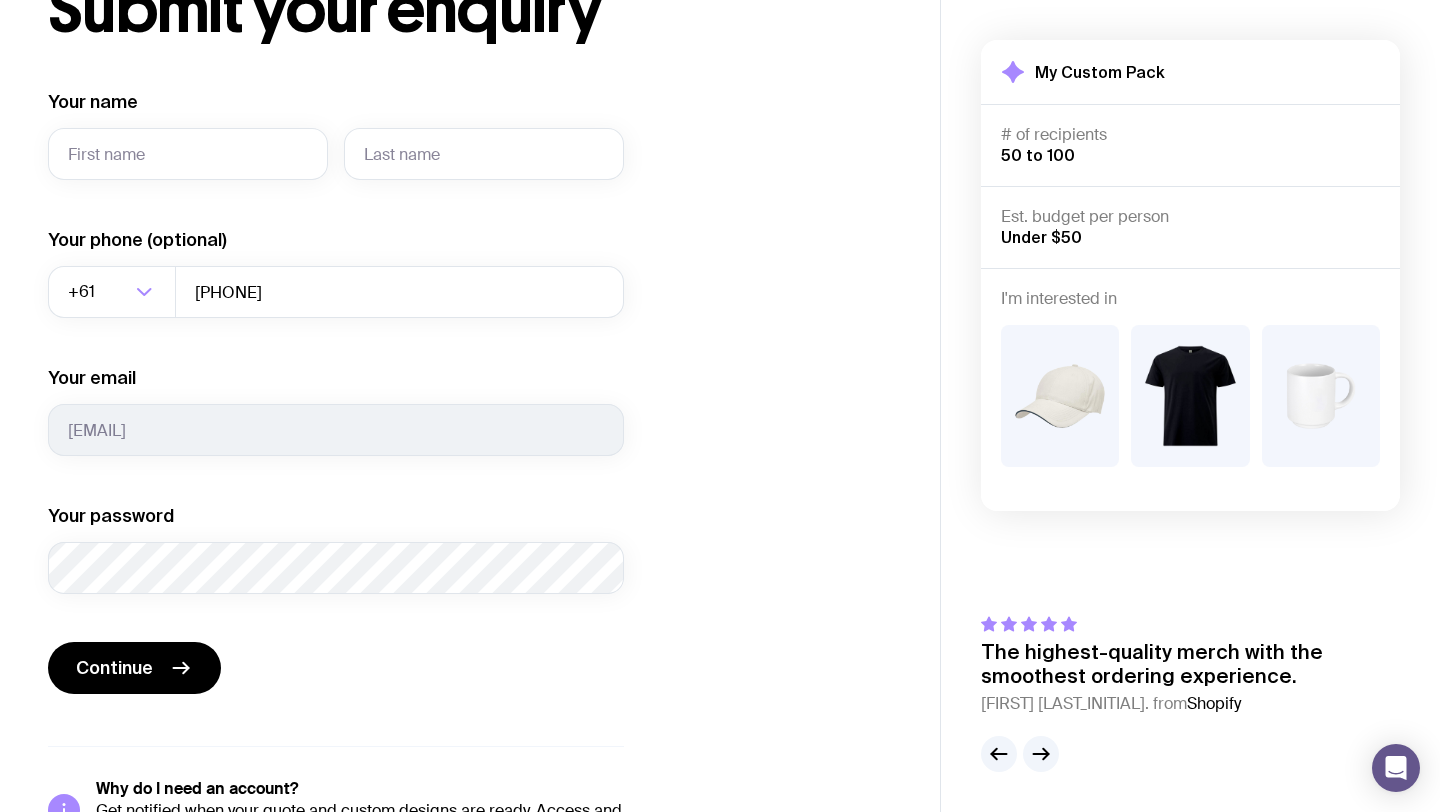 scroll, scrollTop: 155, scrollLeft: 0, axis: vertical 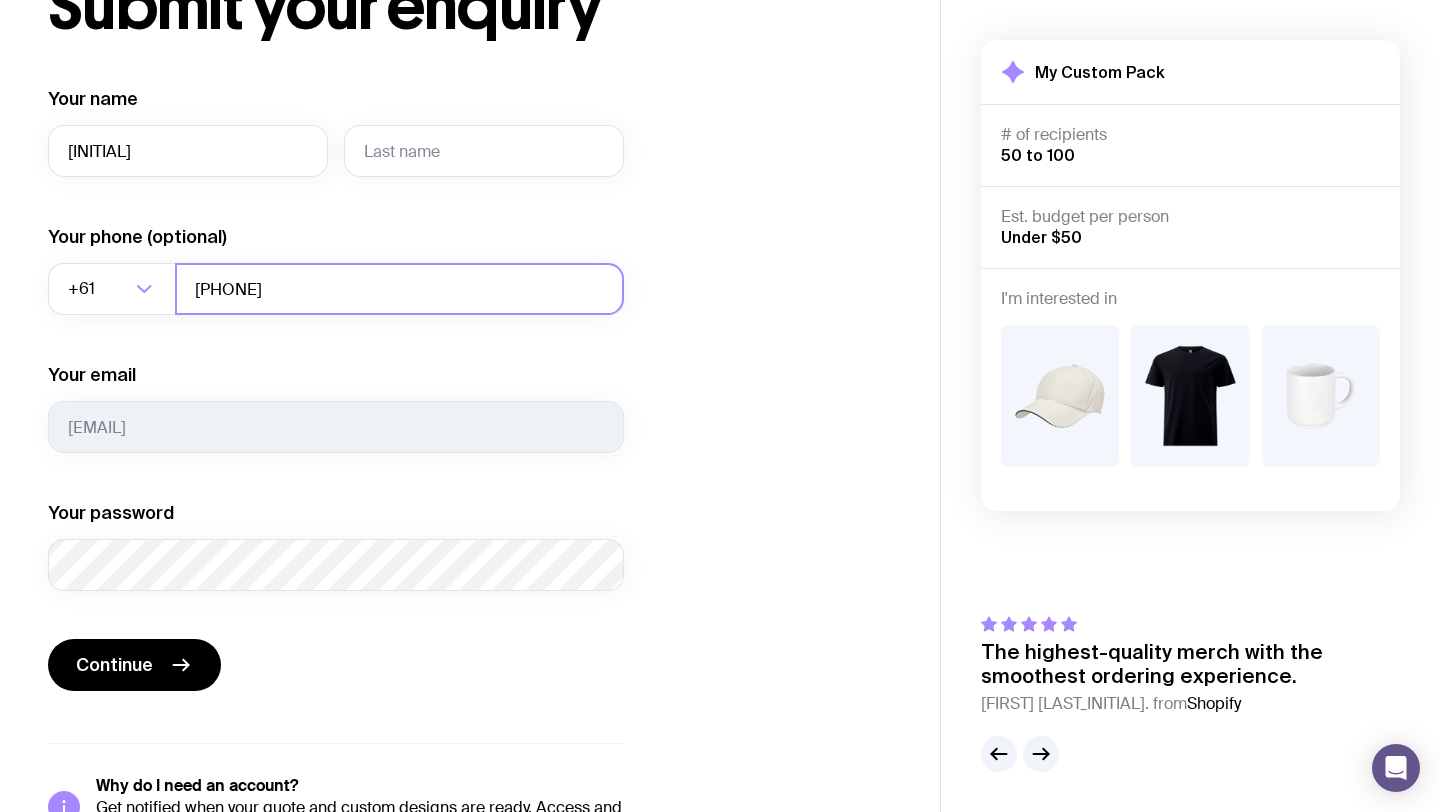type on "[FIRST]" 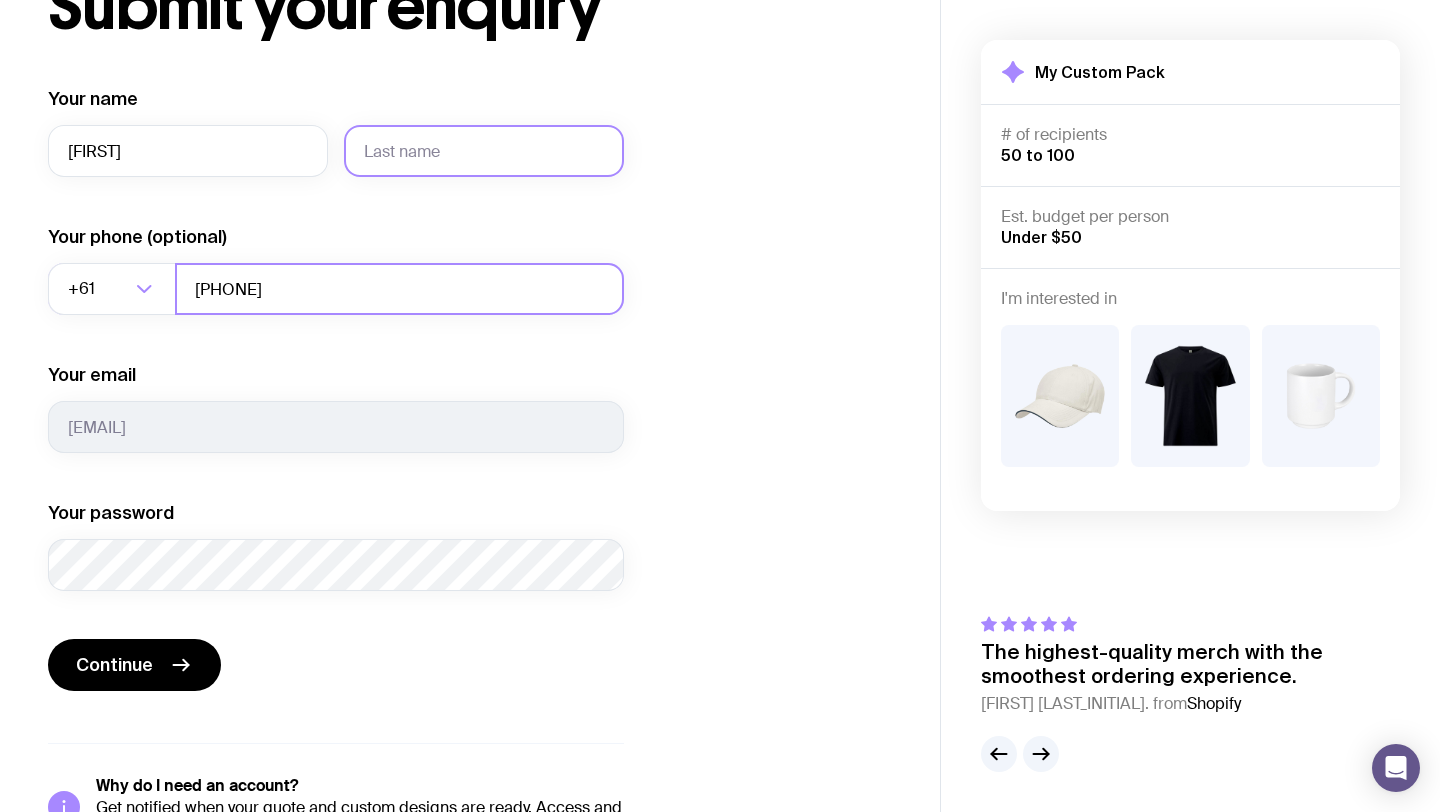 type on "[LAST]" 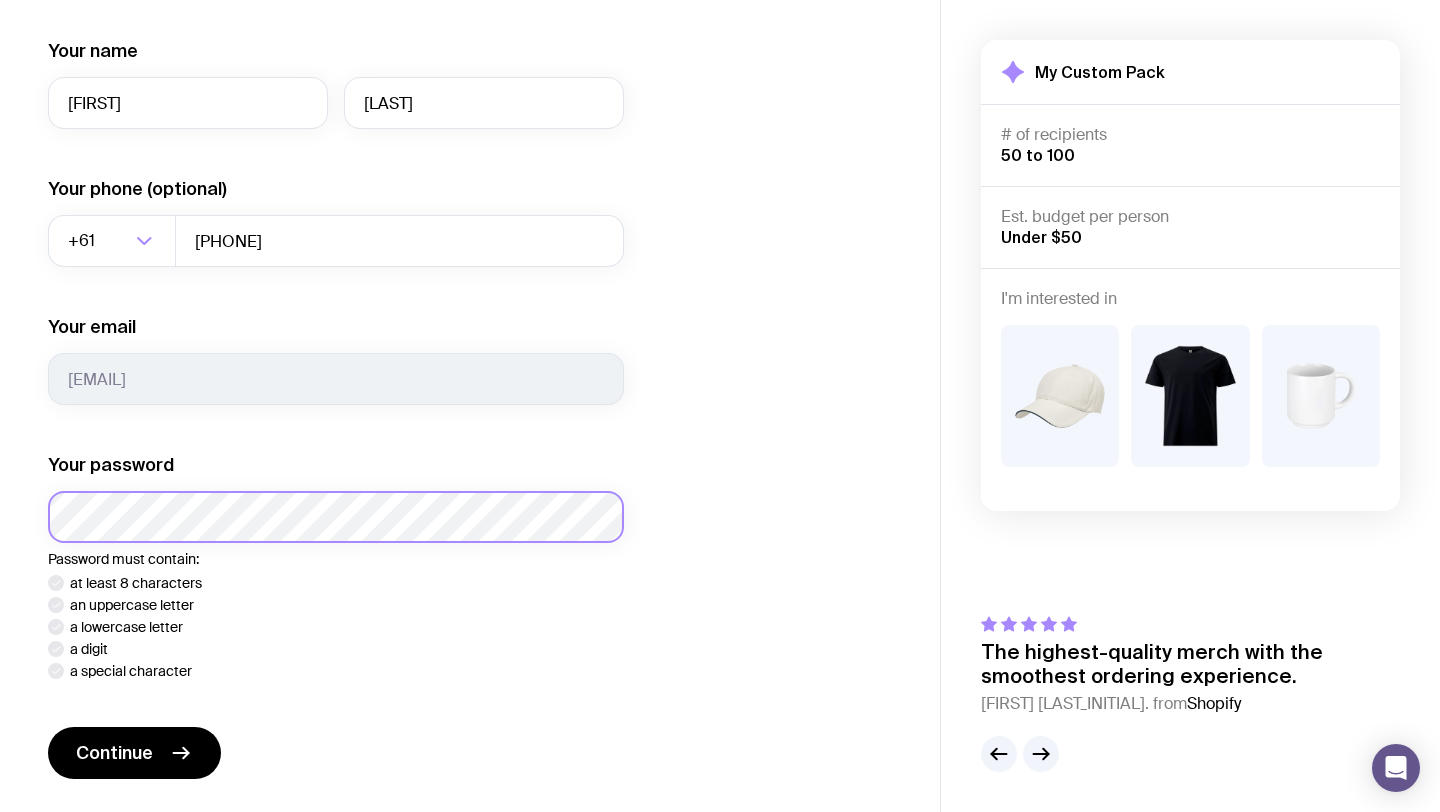scroll, scrollTop: 219, scrollLeft: 0, axis: vertical 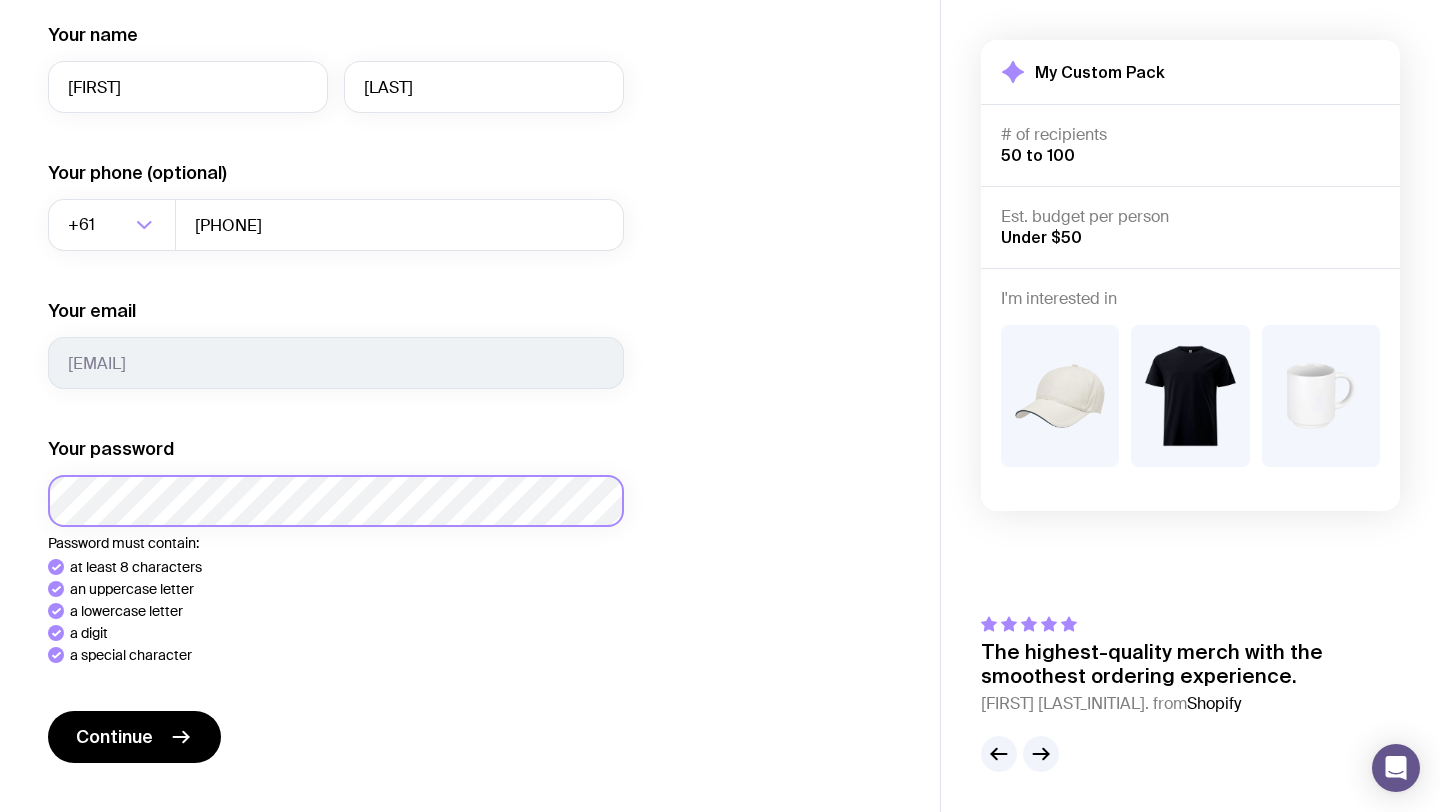 click on "Continue" at bounding box center (134, 737) 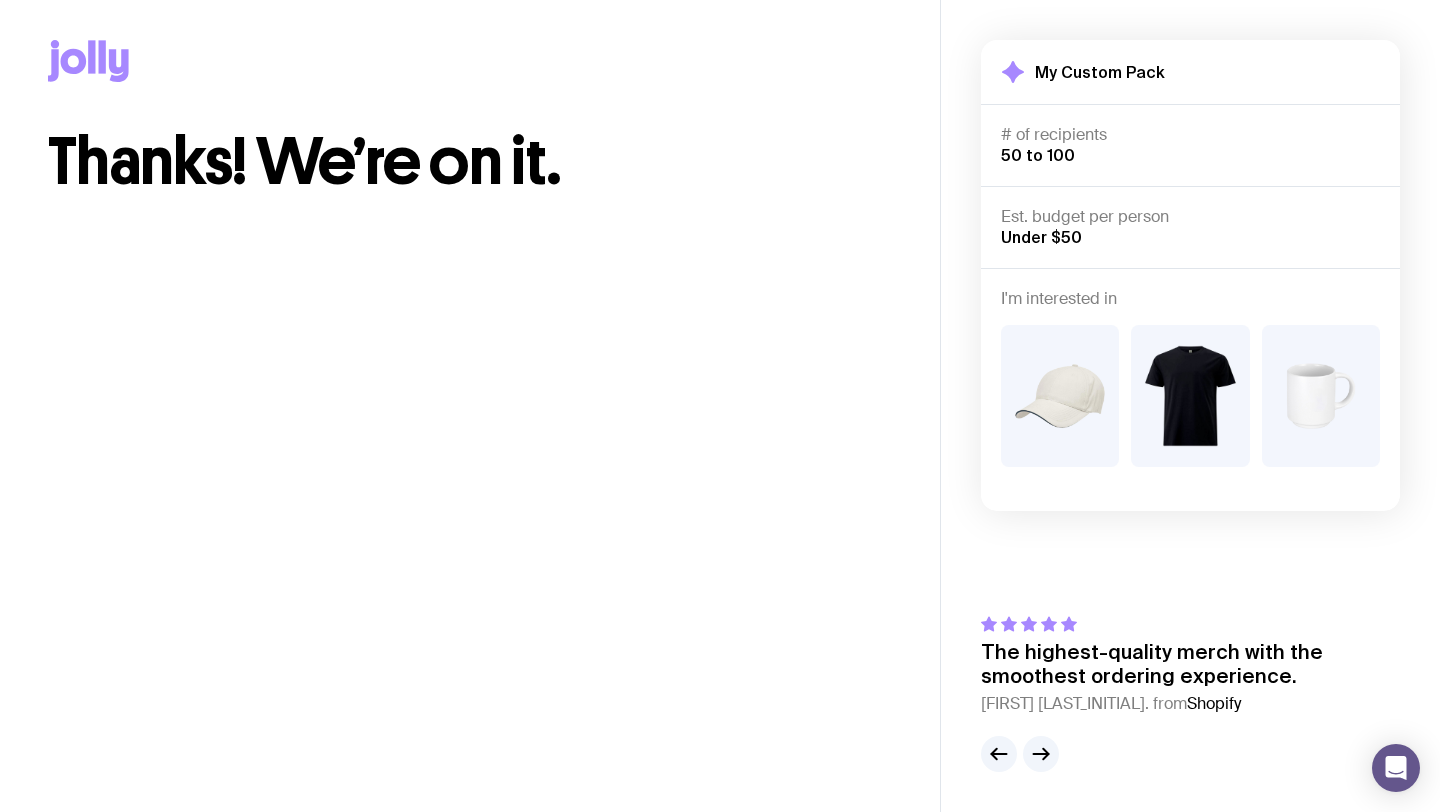 scroll, scrollTop: 0, scrollLeft: 0, axis: both 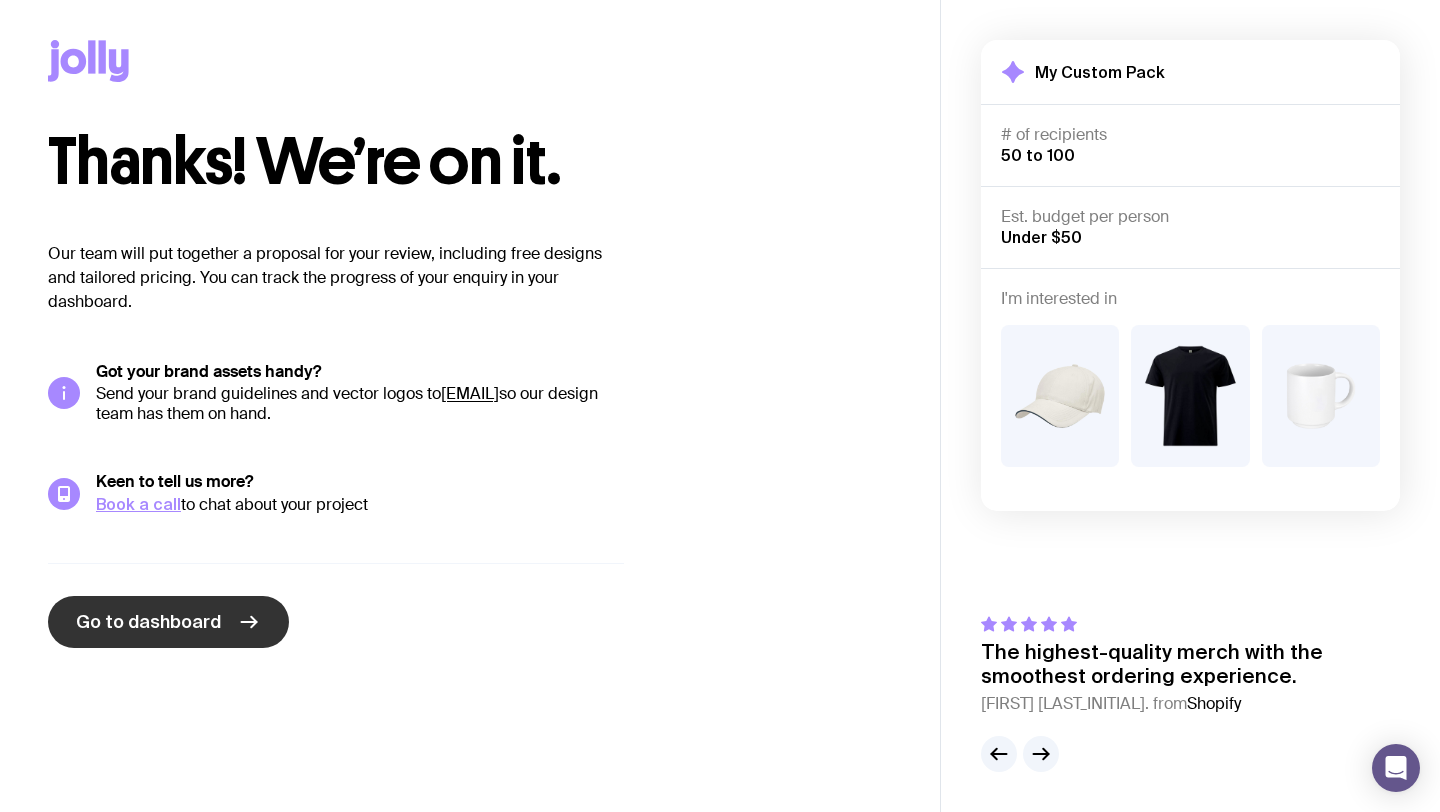 click on "Go to dashboard" at bounding box center [168, 622] 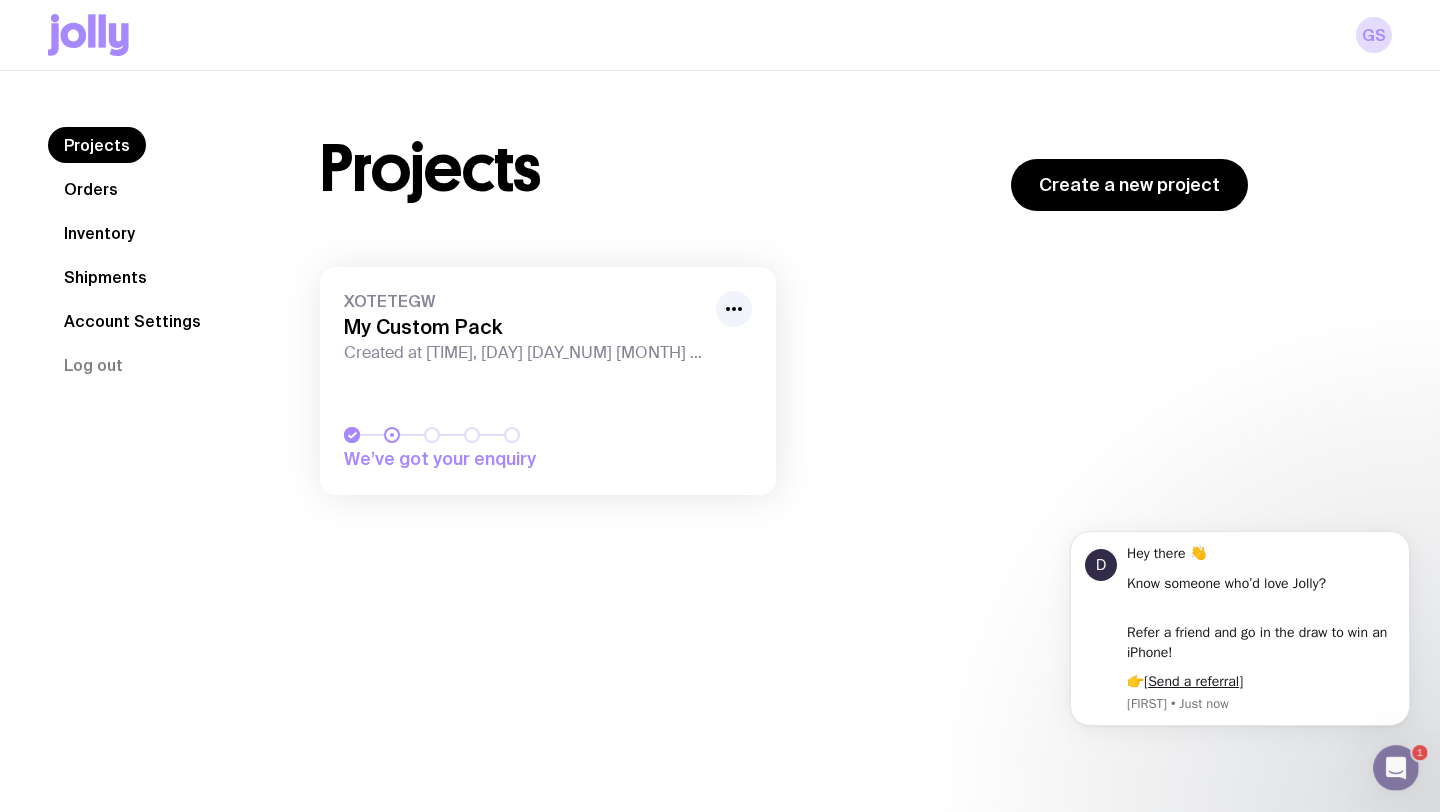 scroll, scrollTop: 0, scrollLeft: 0, axis: both 